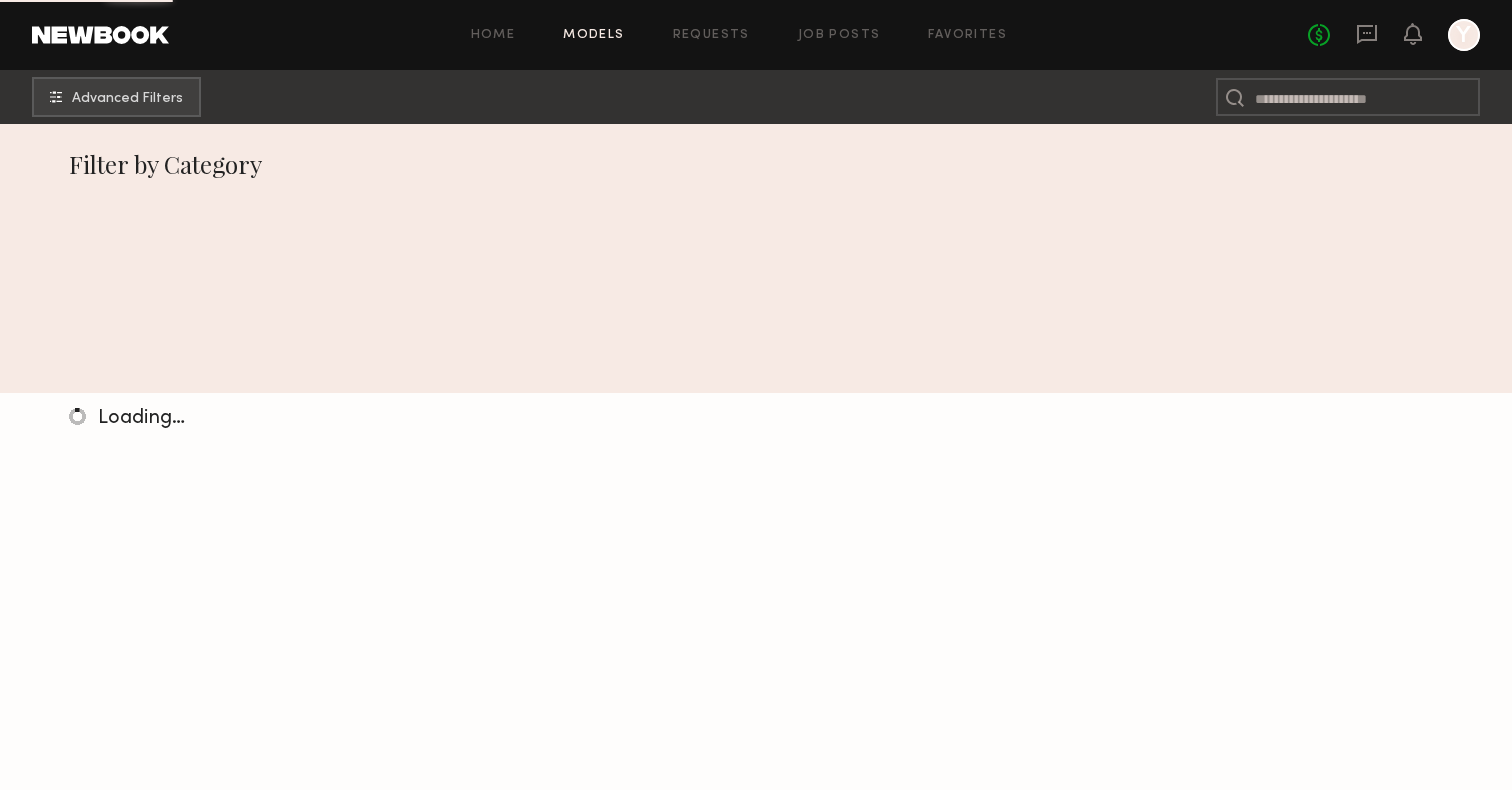 scroll, scrollTop: 0, scrollLeft: 0, axis: both 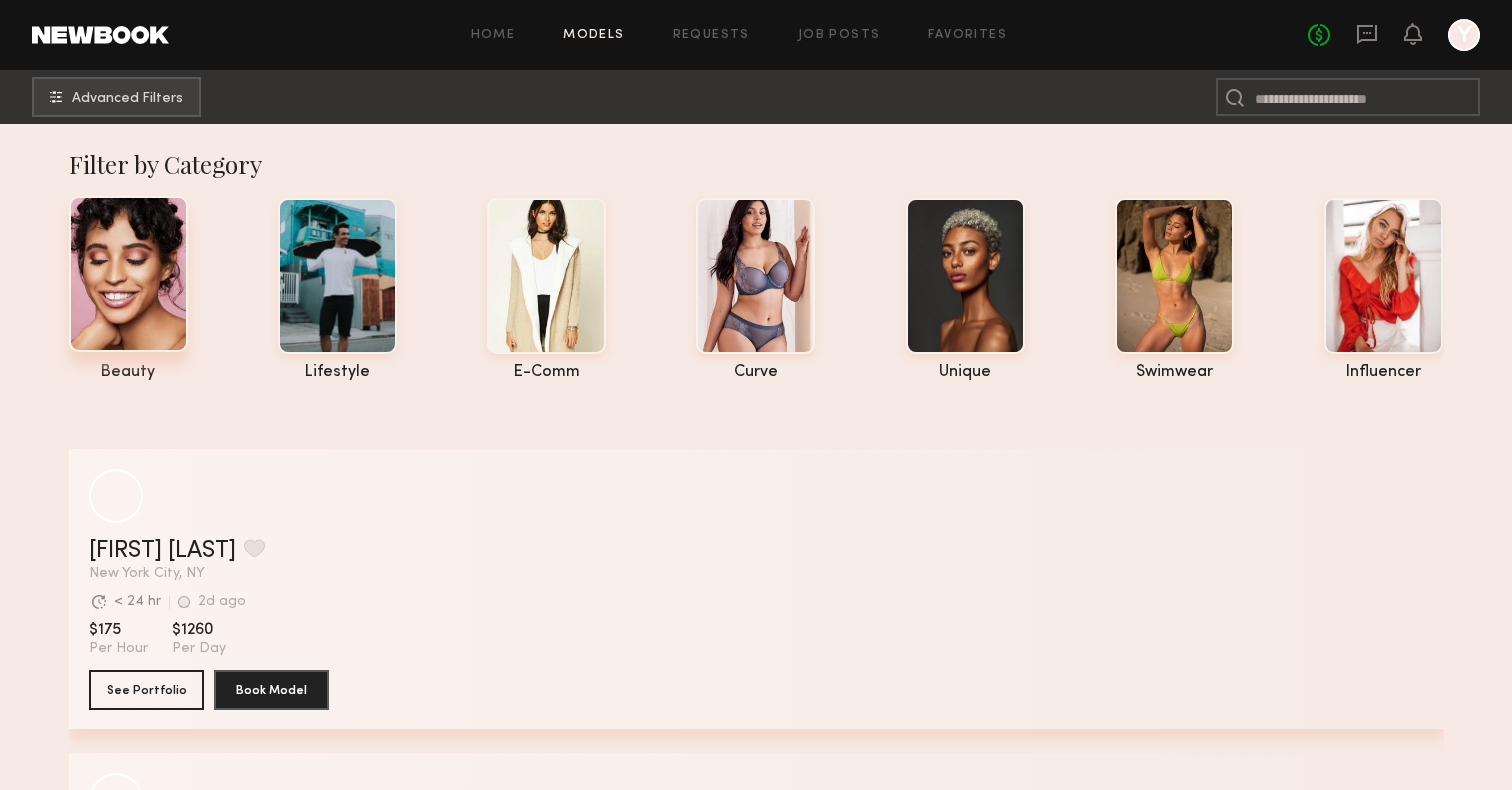 click 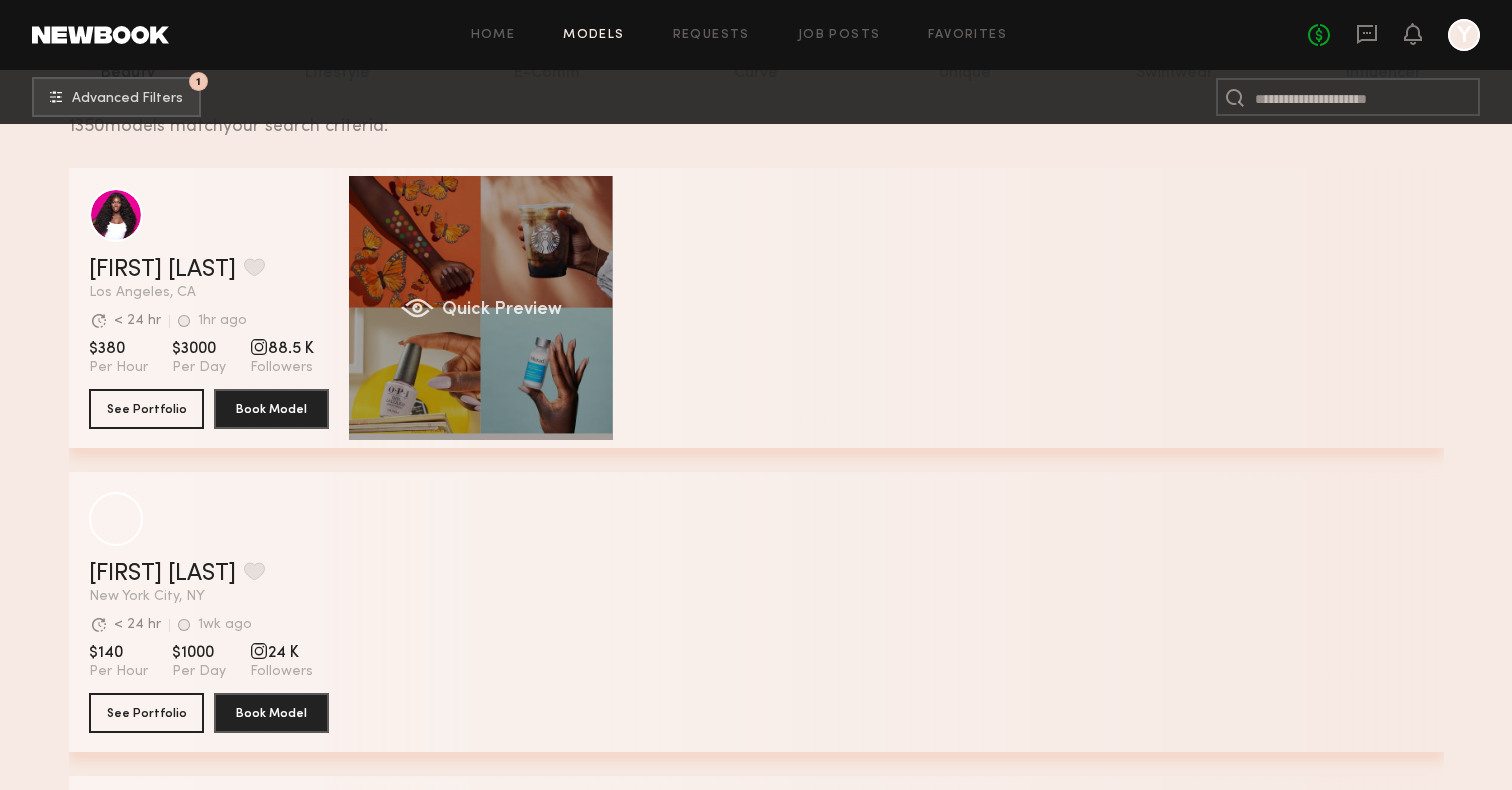 scroll, scrollTop: 301, scrollLeft: 0, axis: vertical 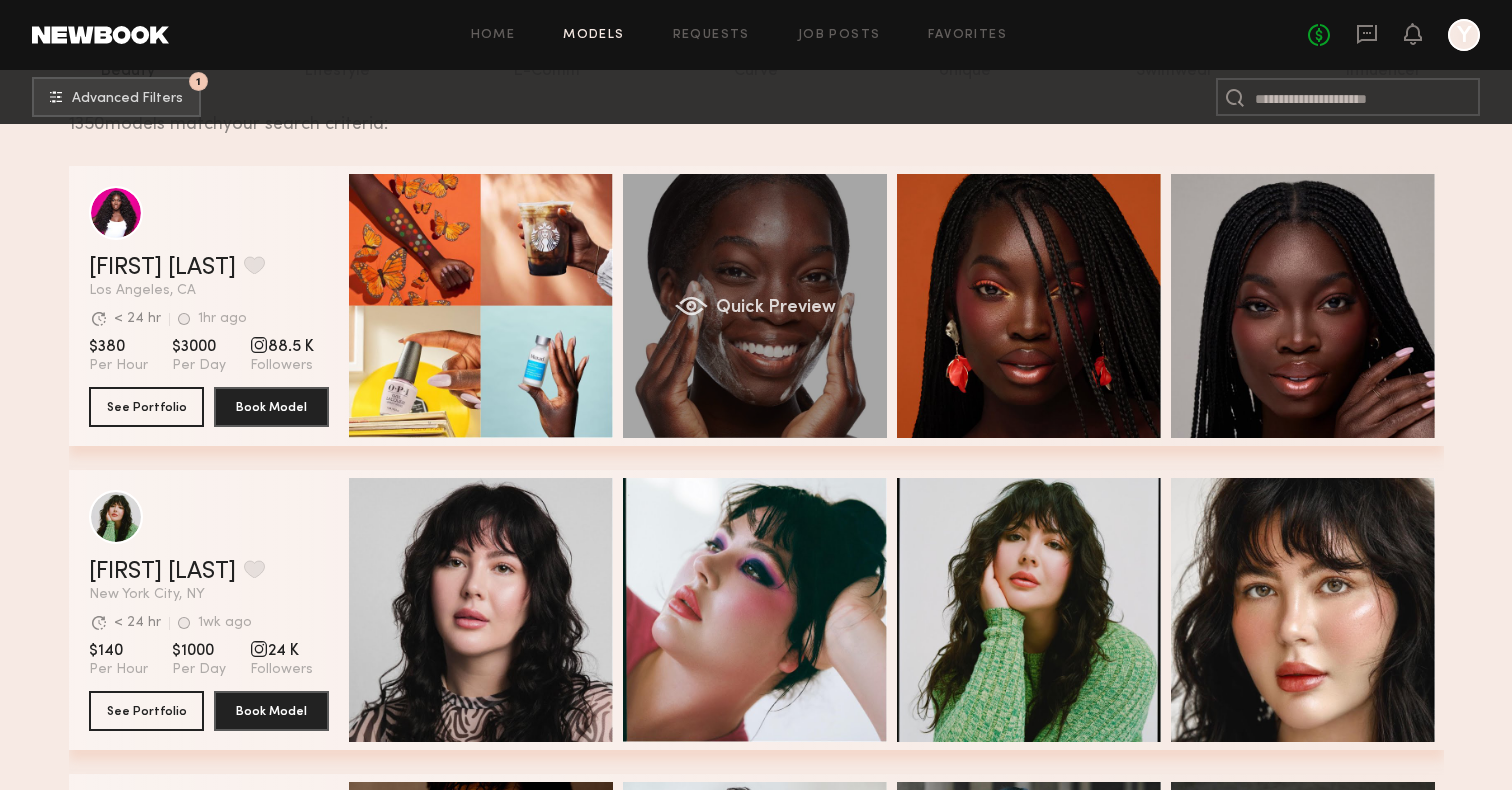 click on "Quick Preview" 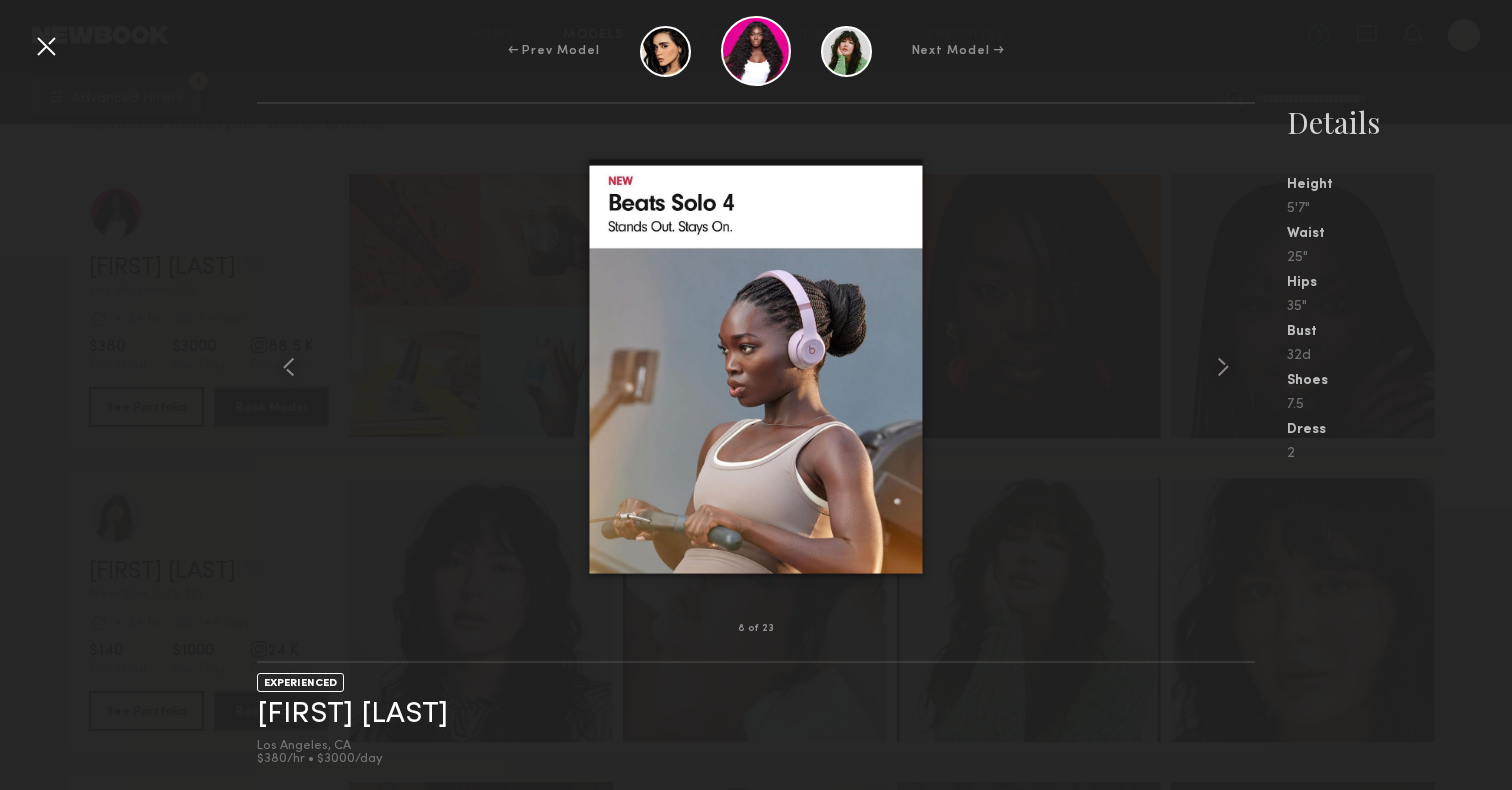 click at bounding box center (46, 46) 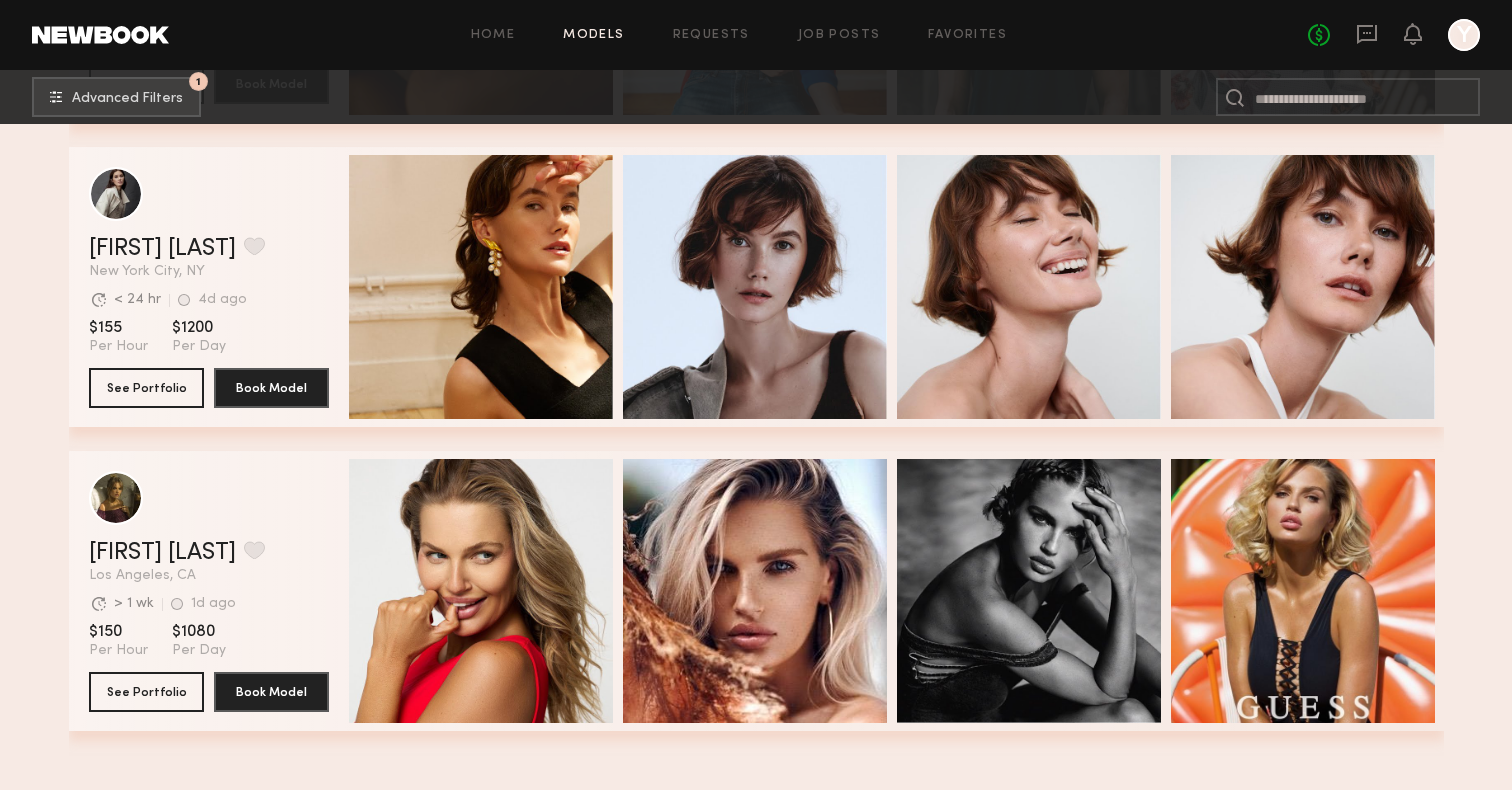 scroll, scrollTop: 0, scrollLeft: 0, axis: both 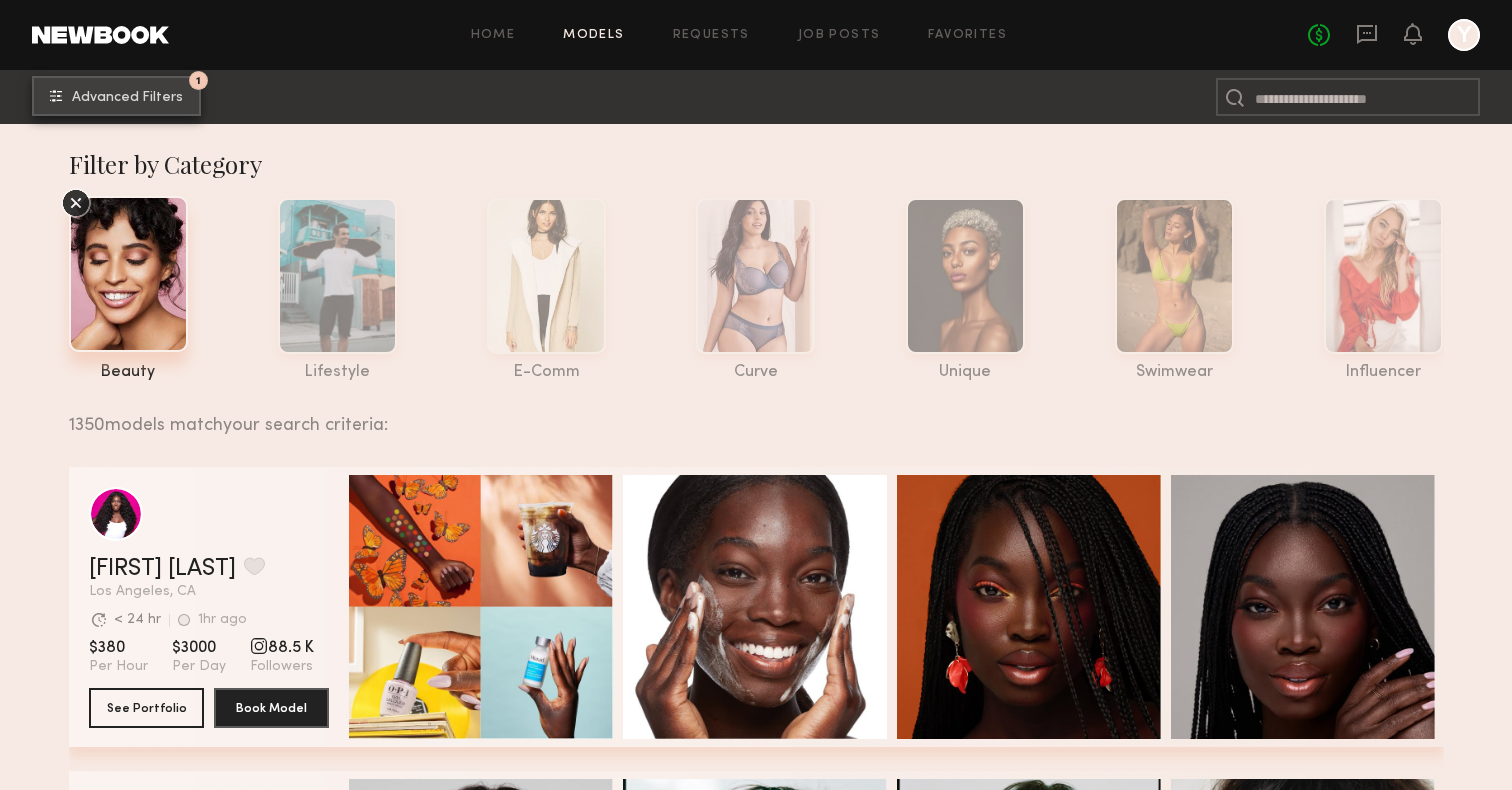 click on "Advanced Filters" 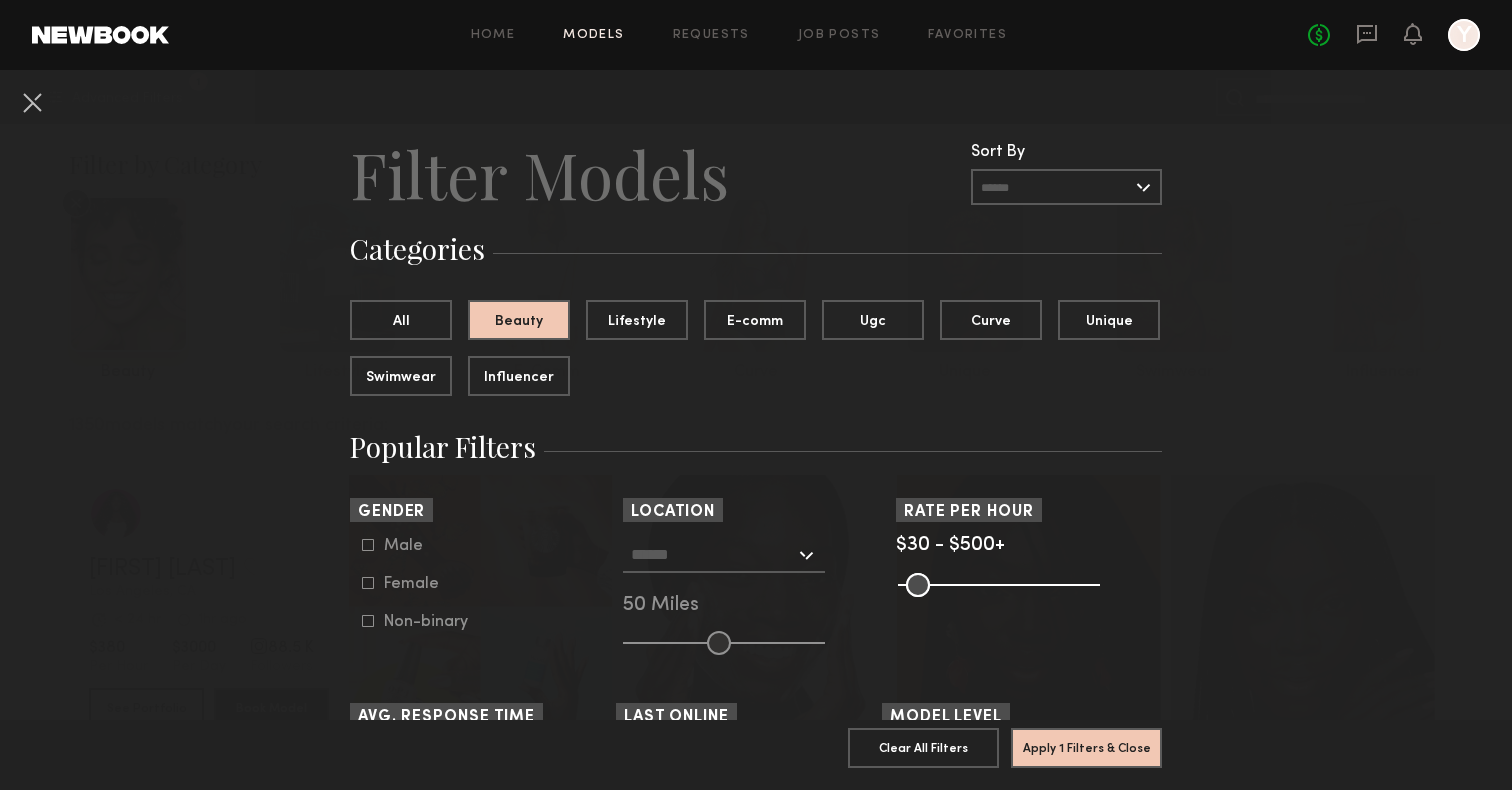 scroll, scrollTop: 13, scrollLeft: 0, axis: vertical 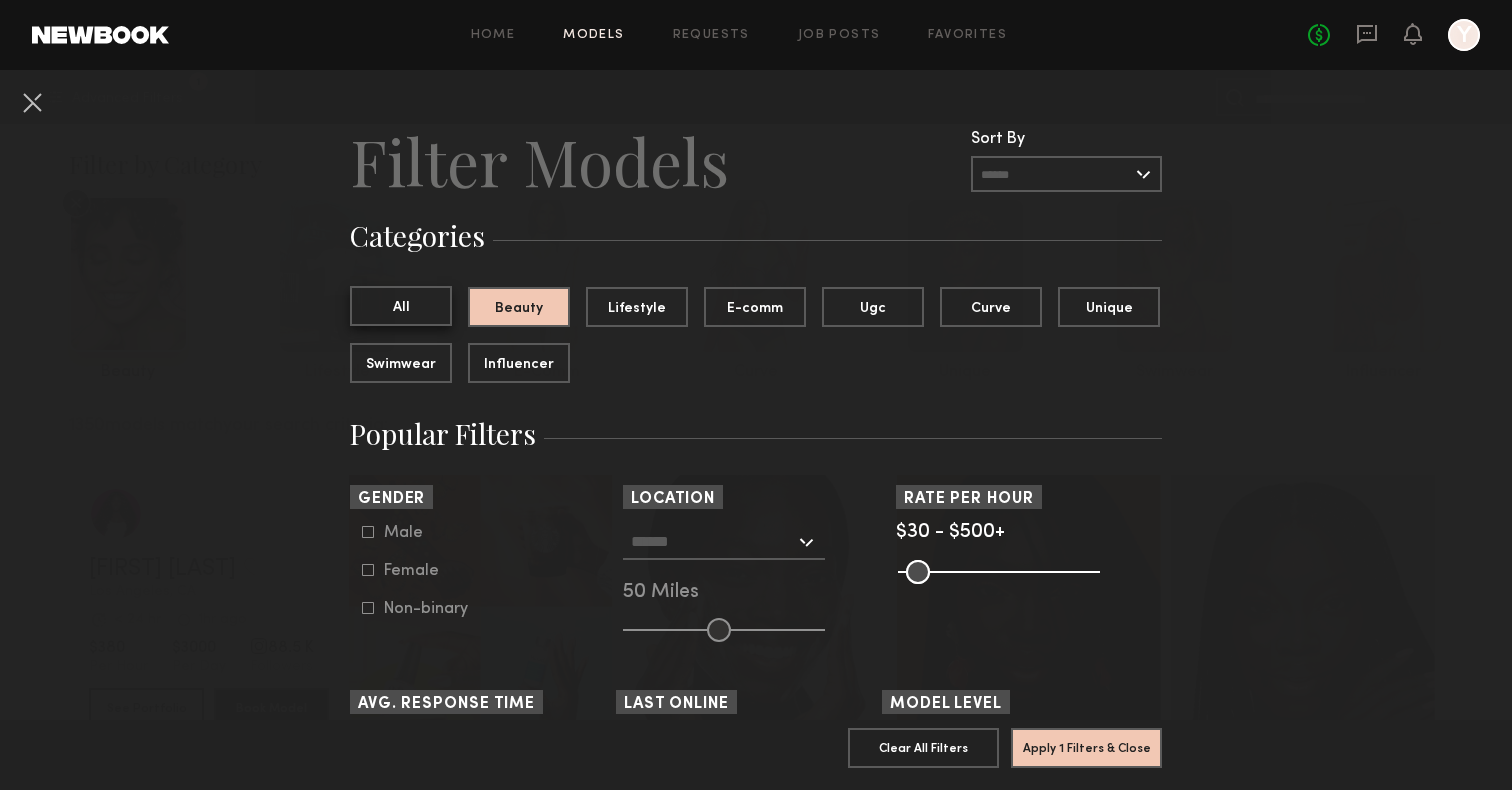 click on "All" 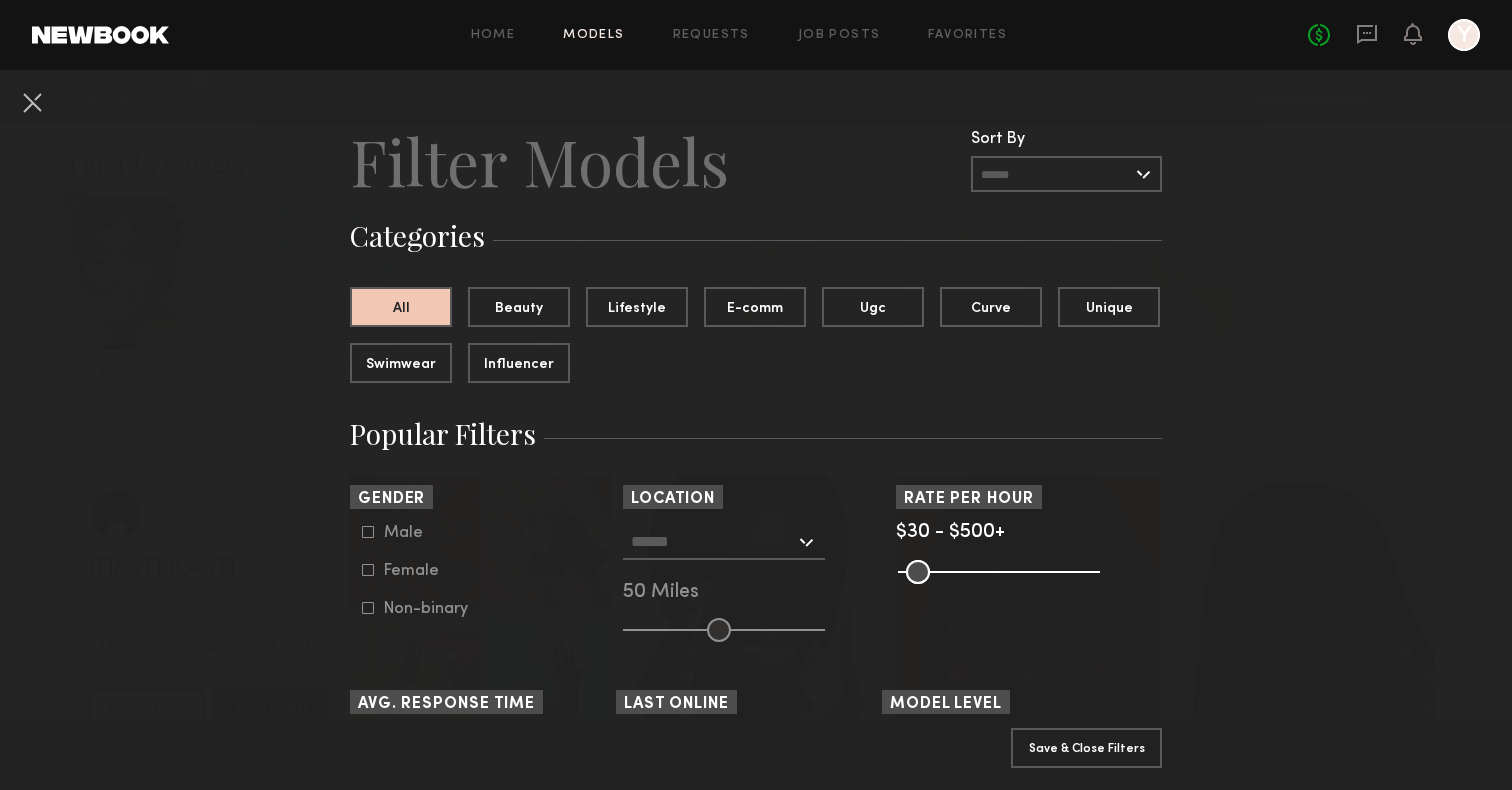 click on "Female" 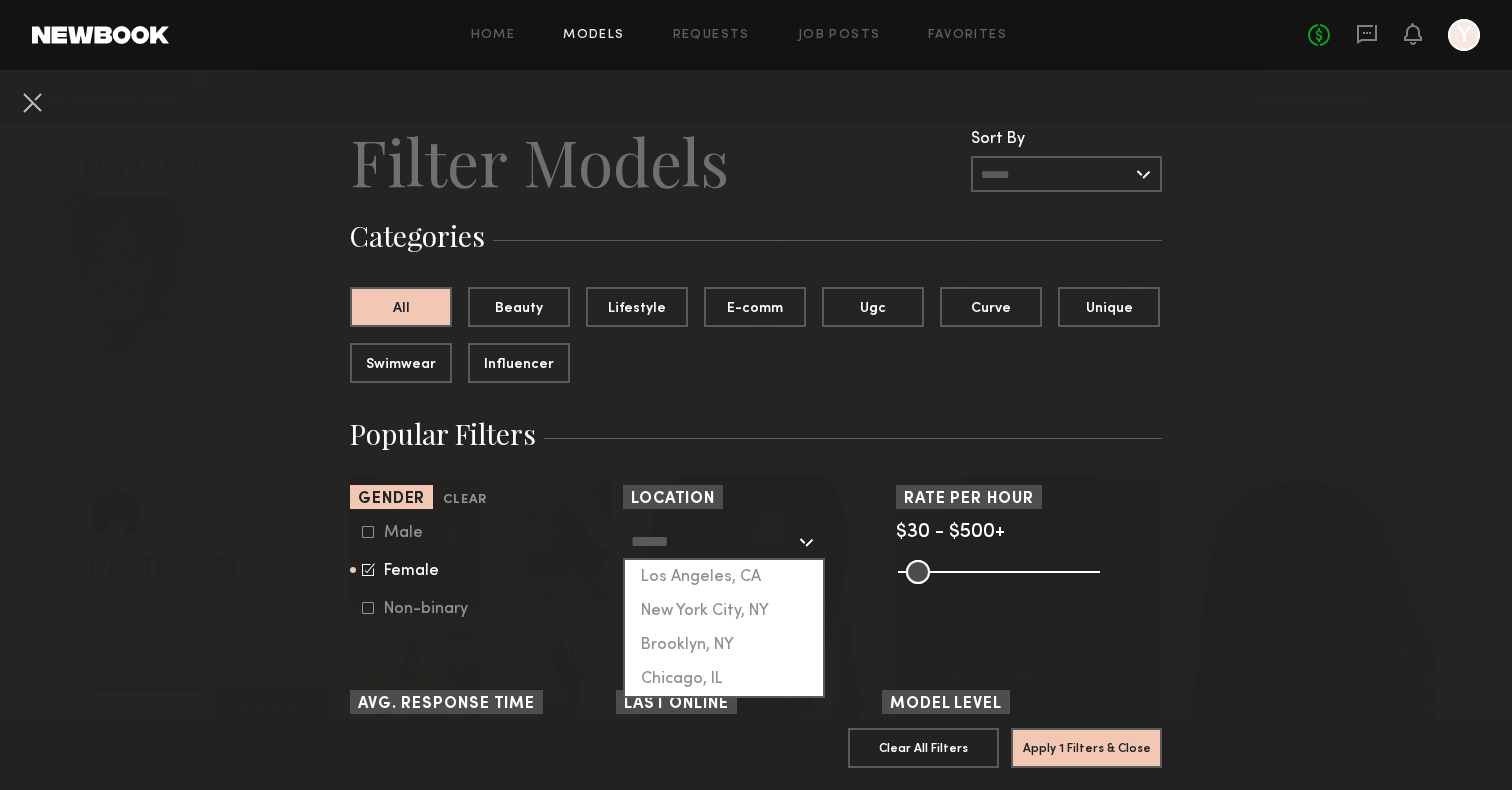 click 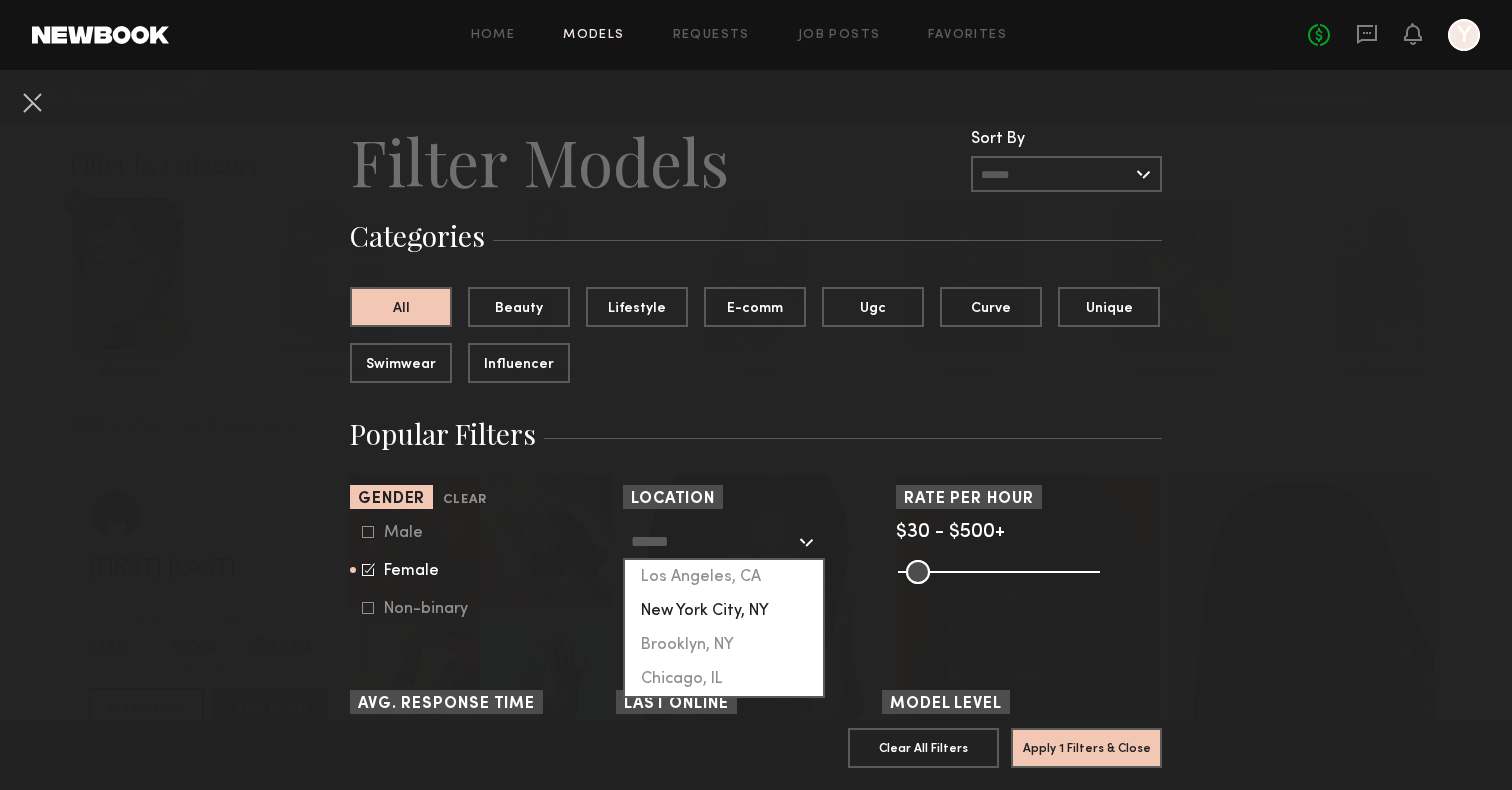 click on "New York City, NY" 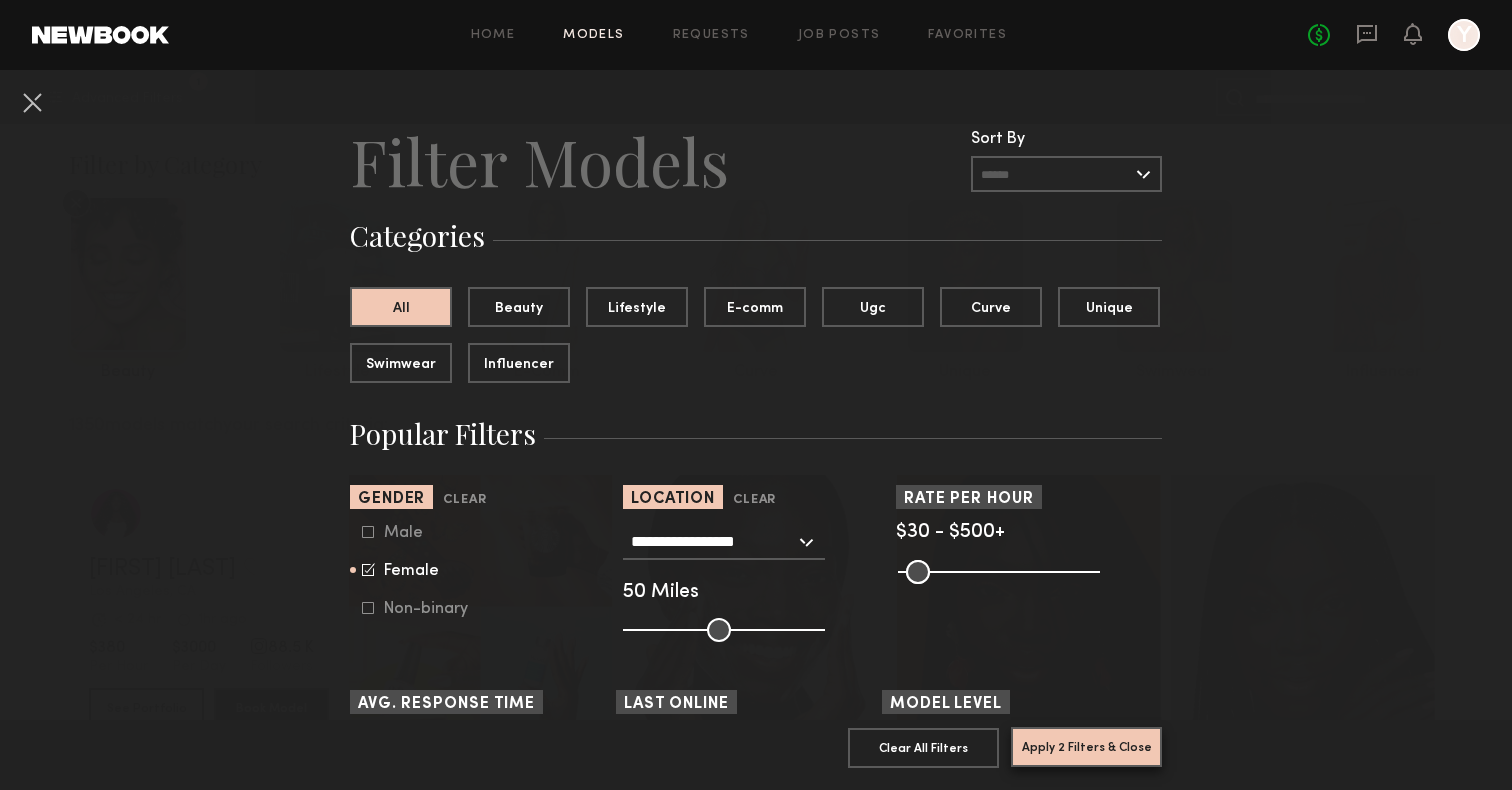 click on "Apply 2 Filters & Close" 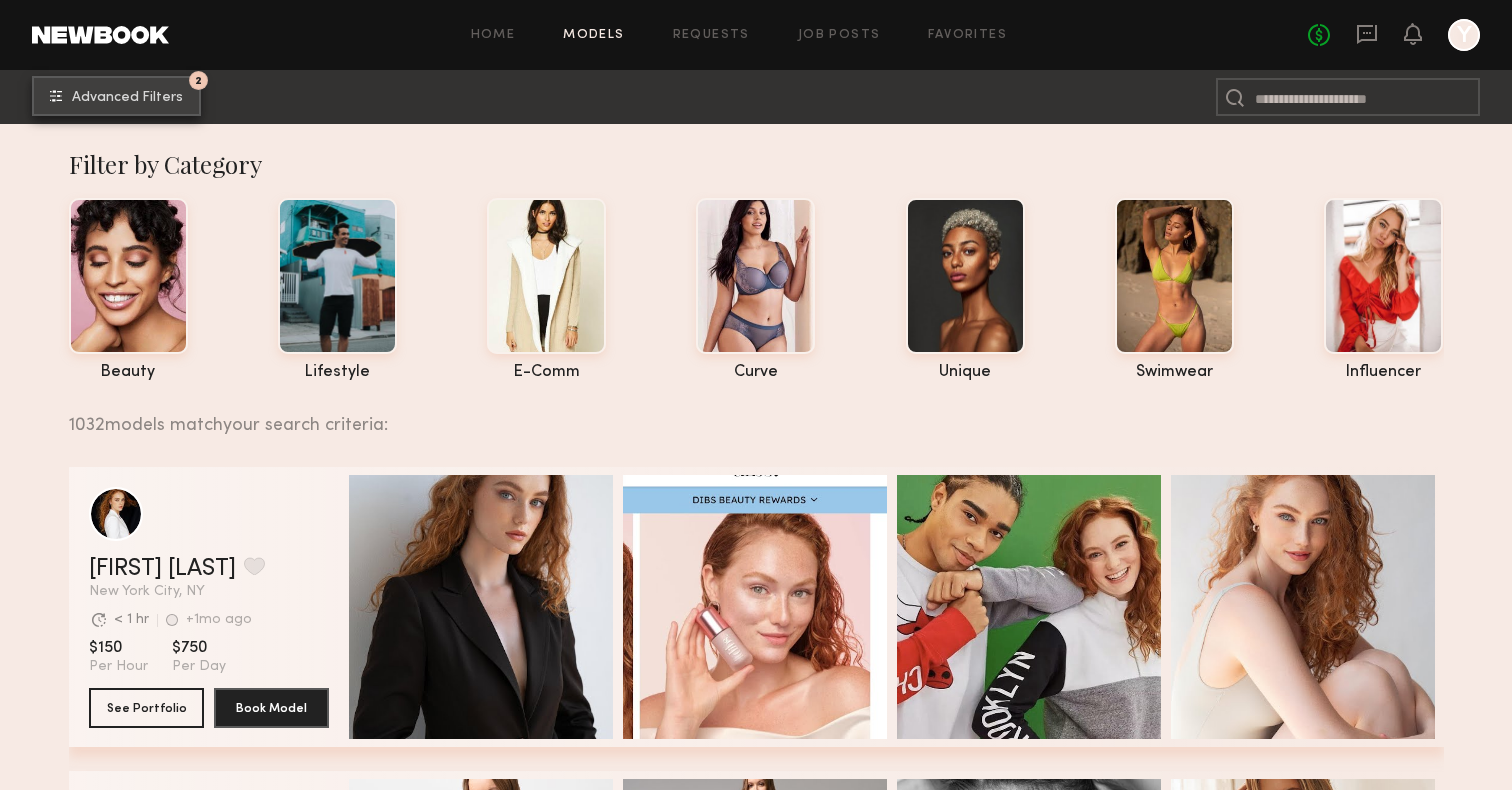 click on "2 Advanced Filters" 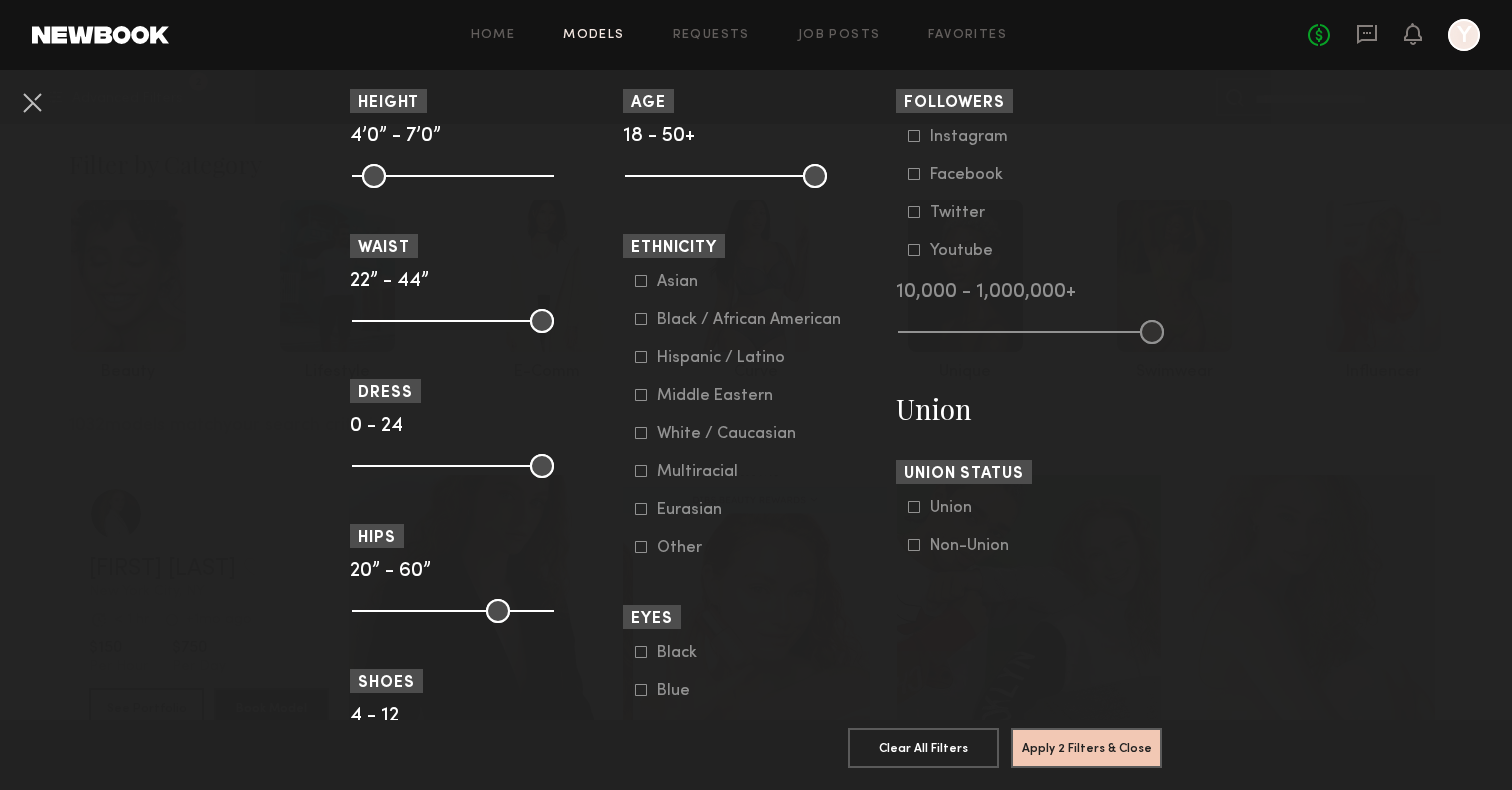 scroll, scrollTop: 945, scrollLeft: 0, axis: vertical 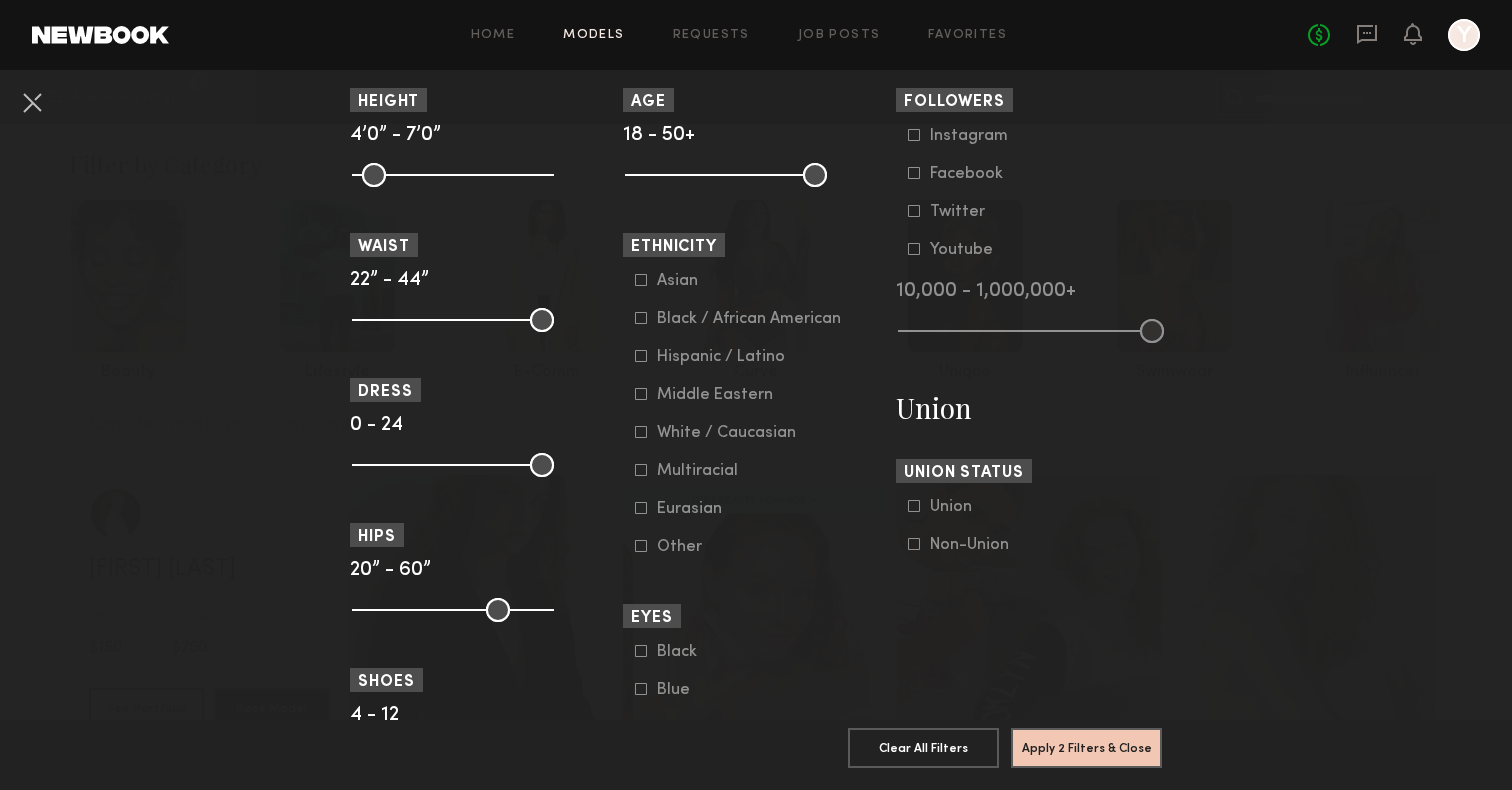 click on "Black / African American" 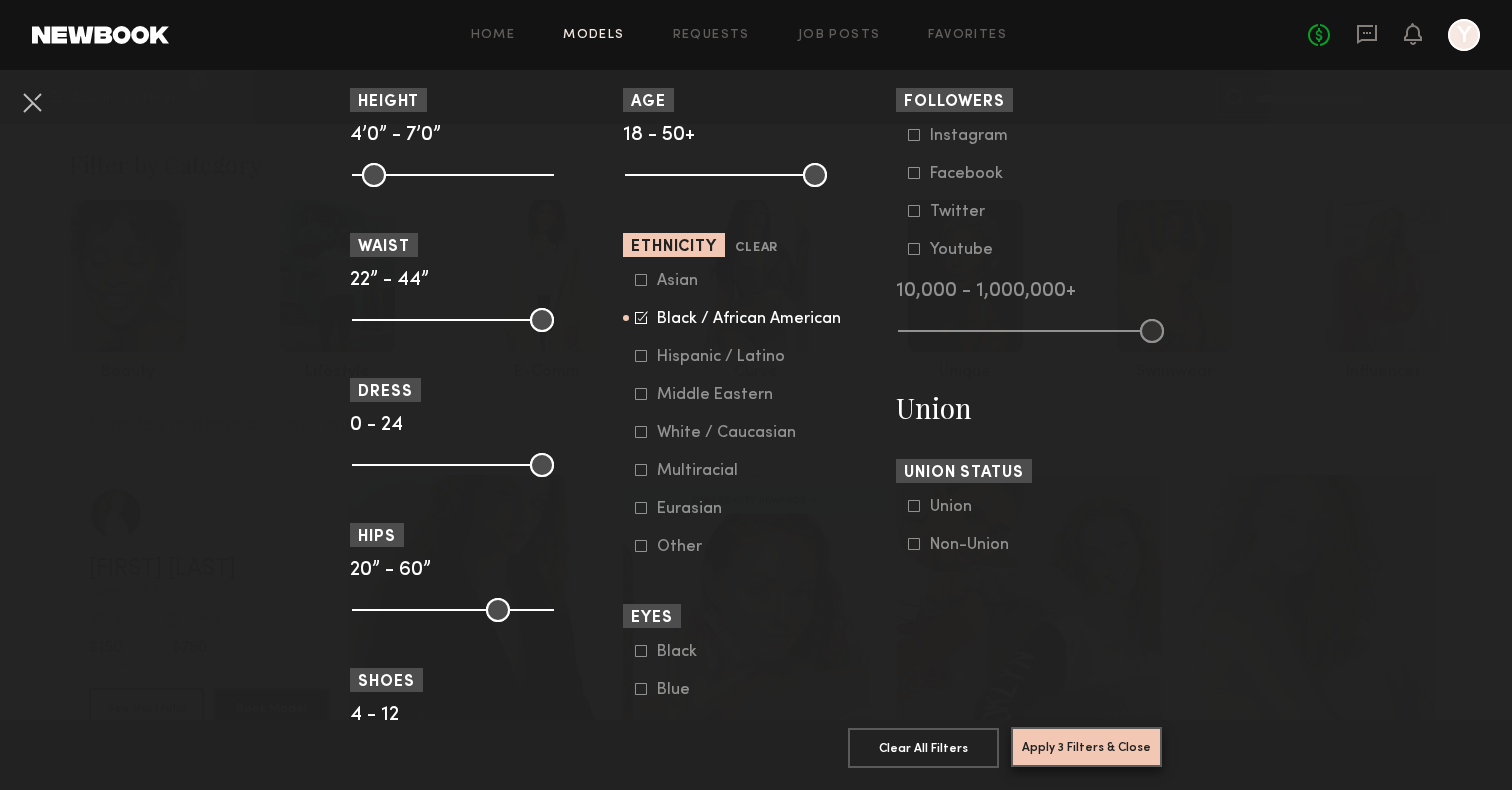click on "Apply 3 Filters & Close" 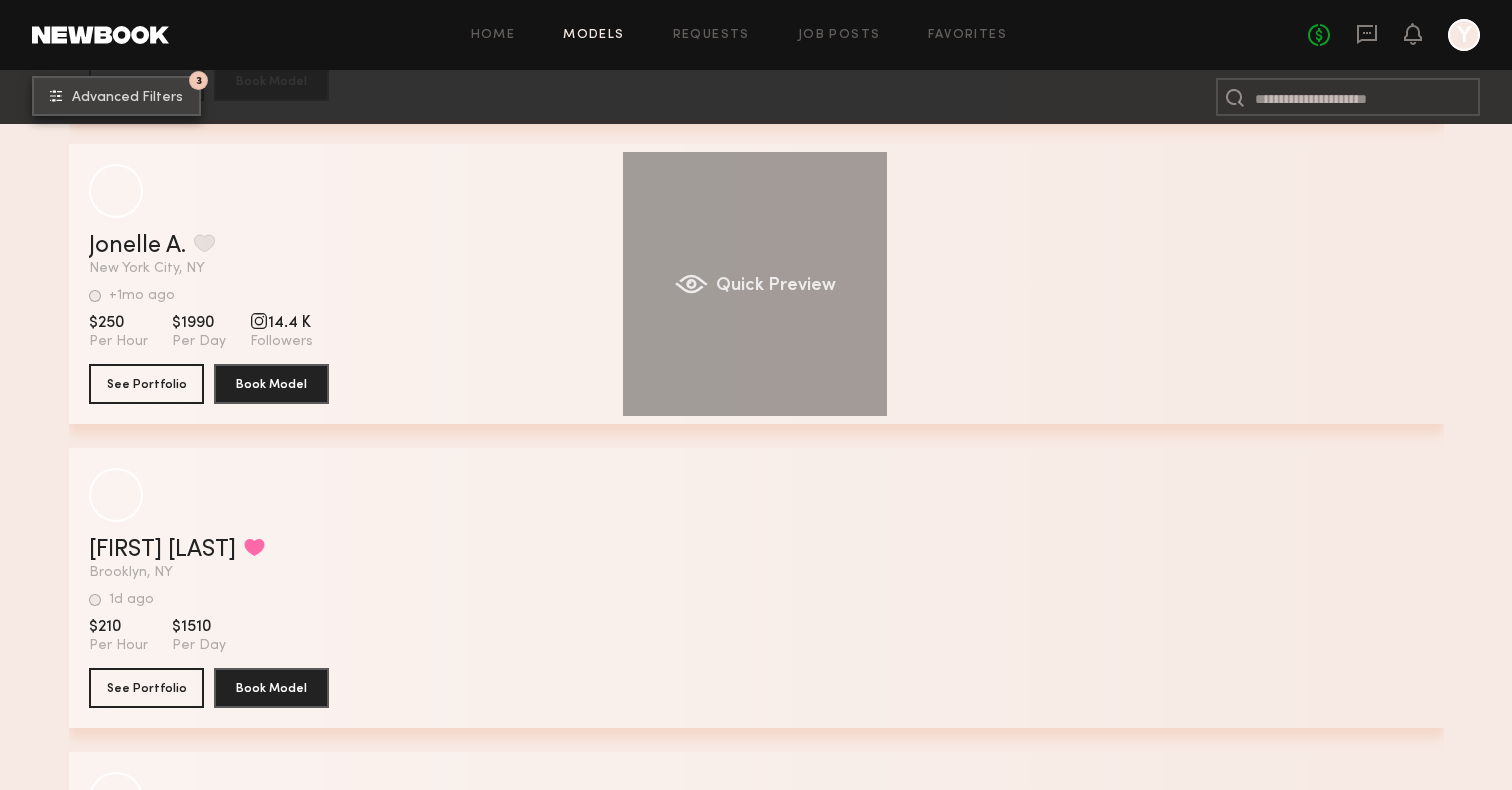 scroll, scrollTop: 9145, scrollLeft: 0, axis: vertical 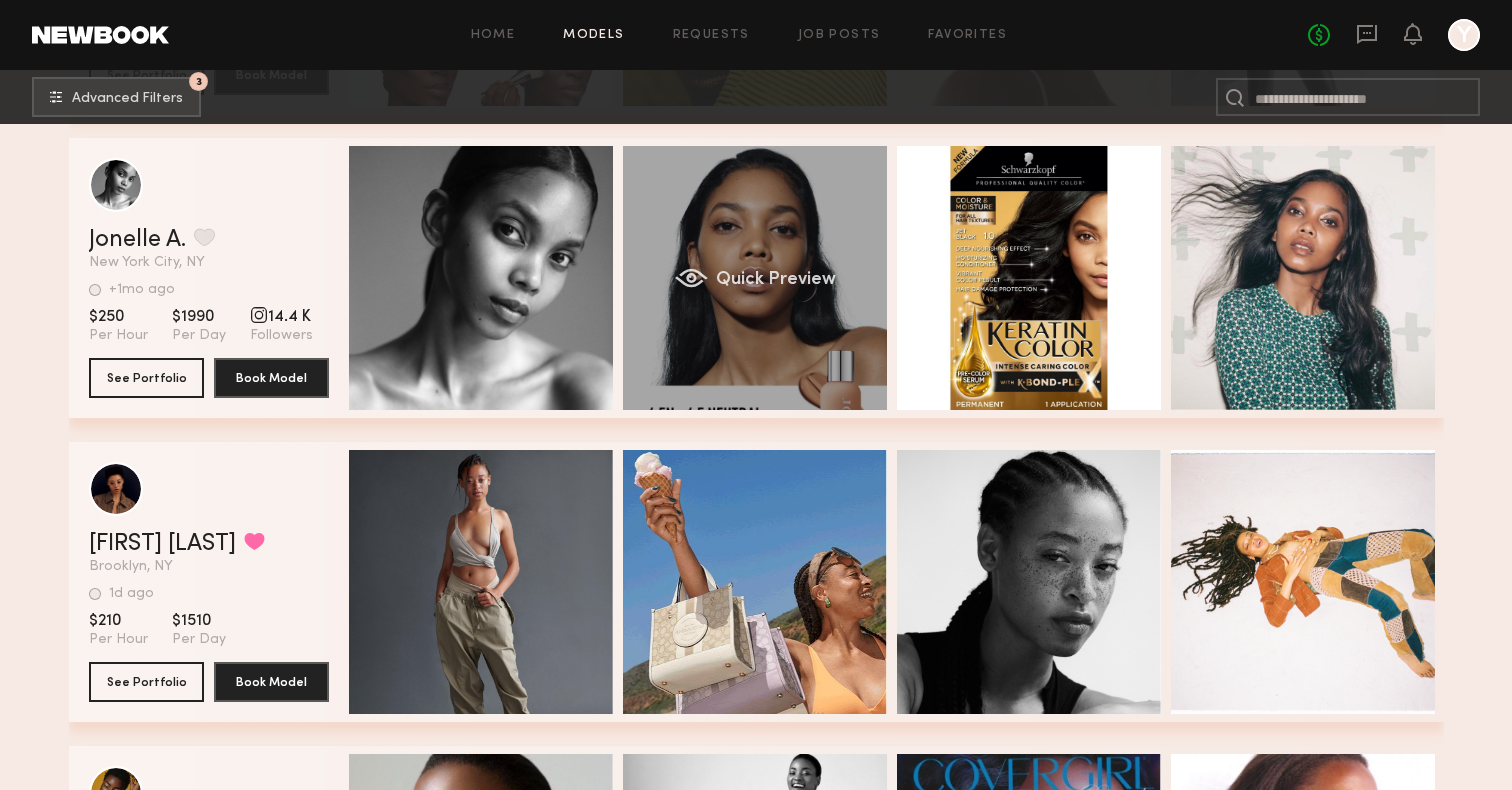 click on "Quick Preview" 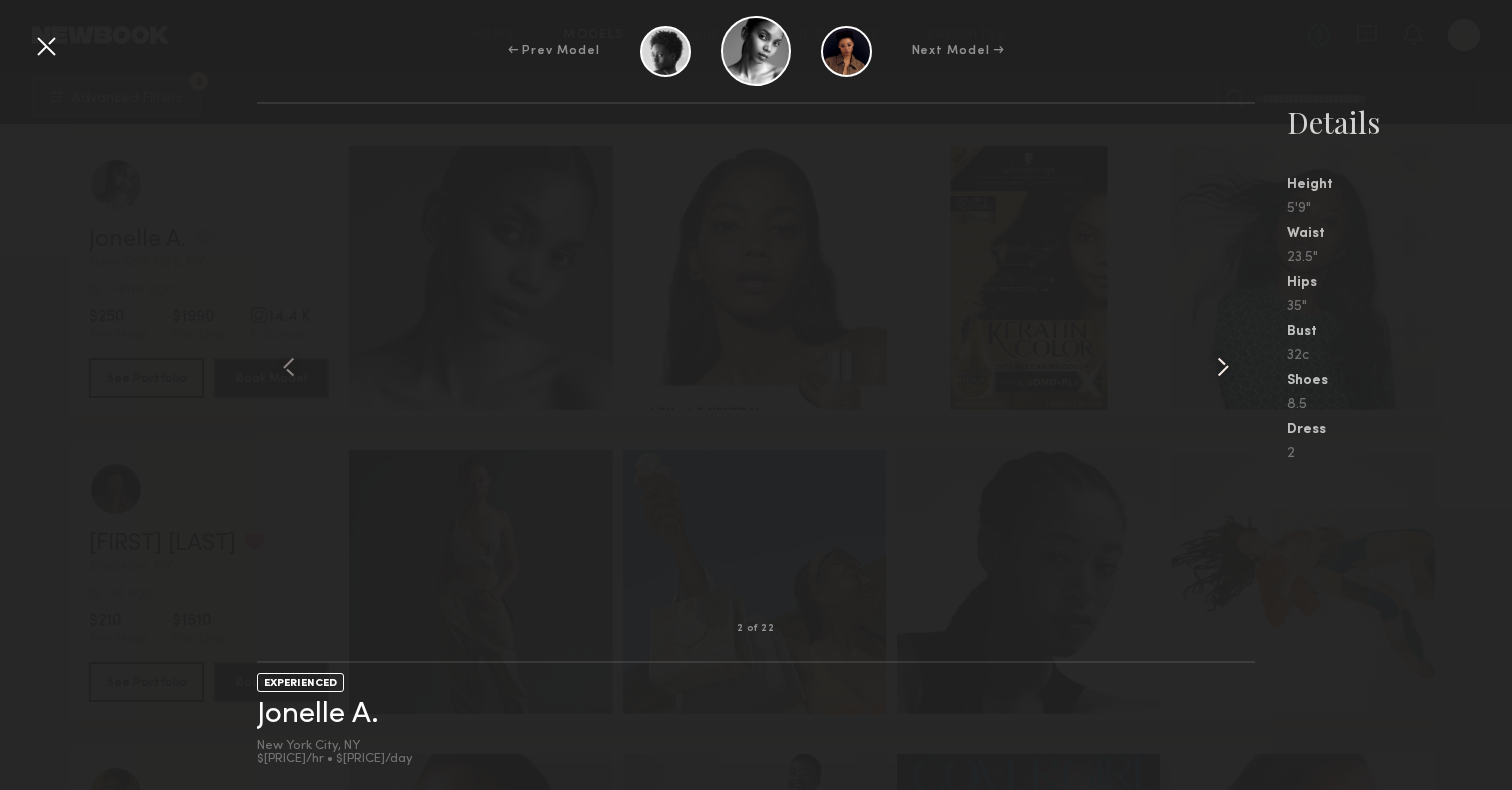 click at bounding box center (1223, 367) 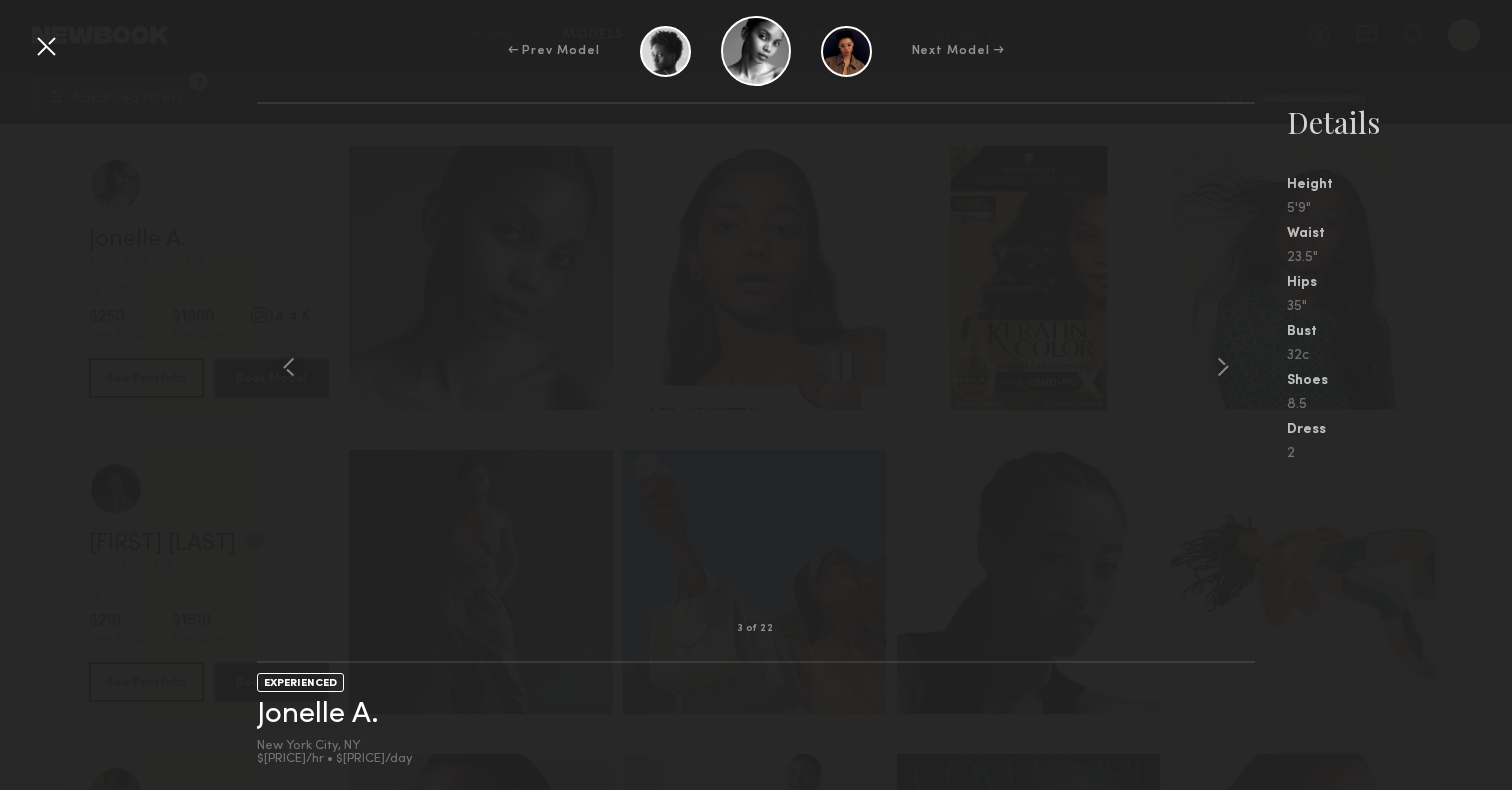 click at bounding box center [46, 46] 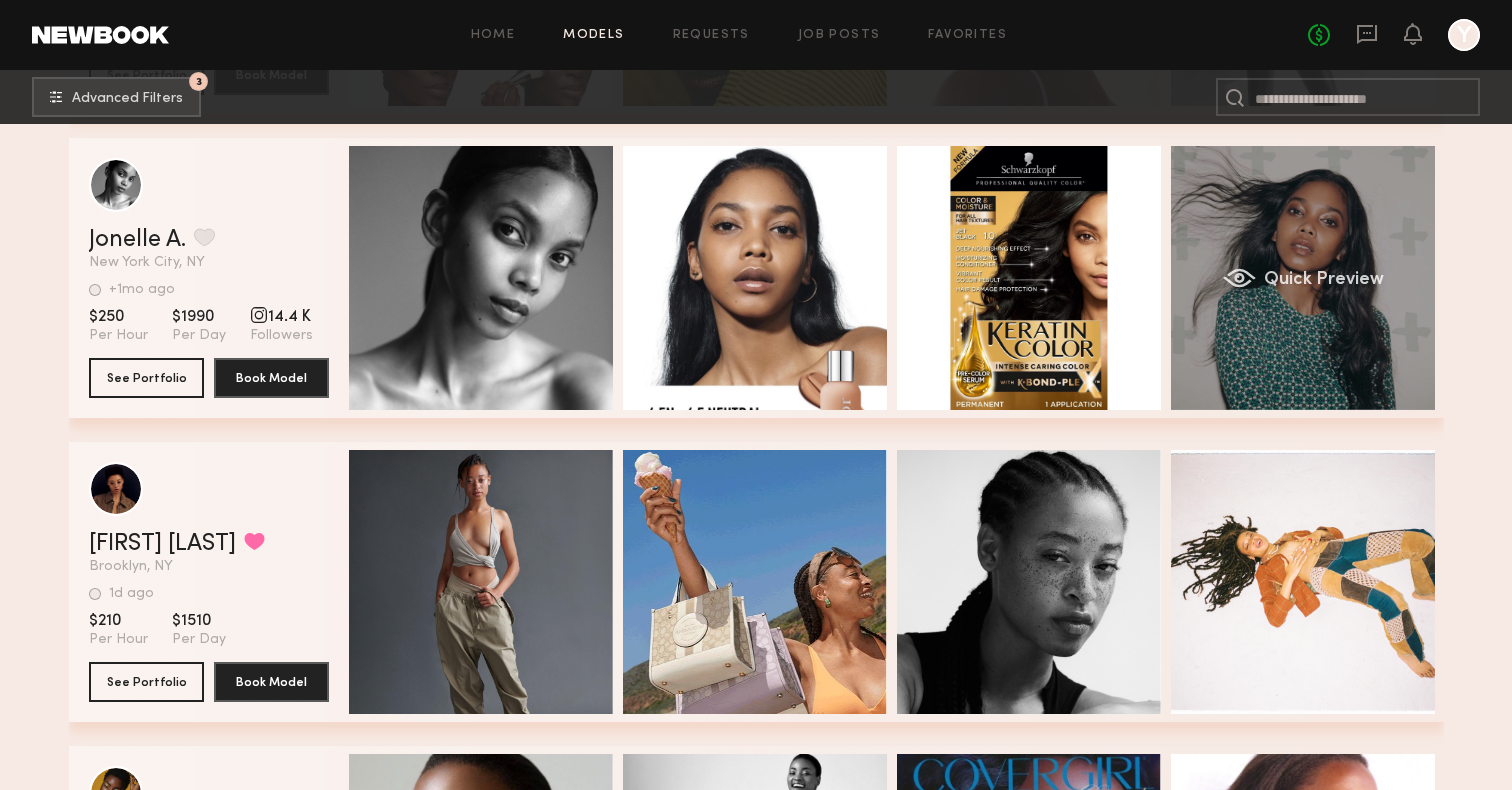 click on "Quick Preview" 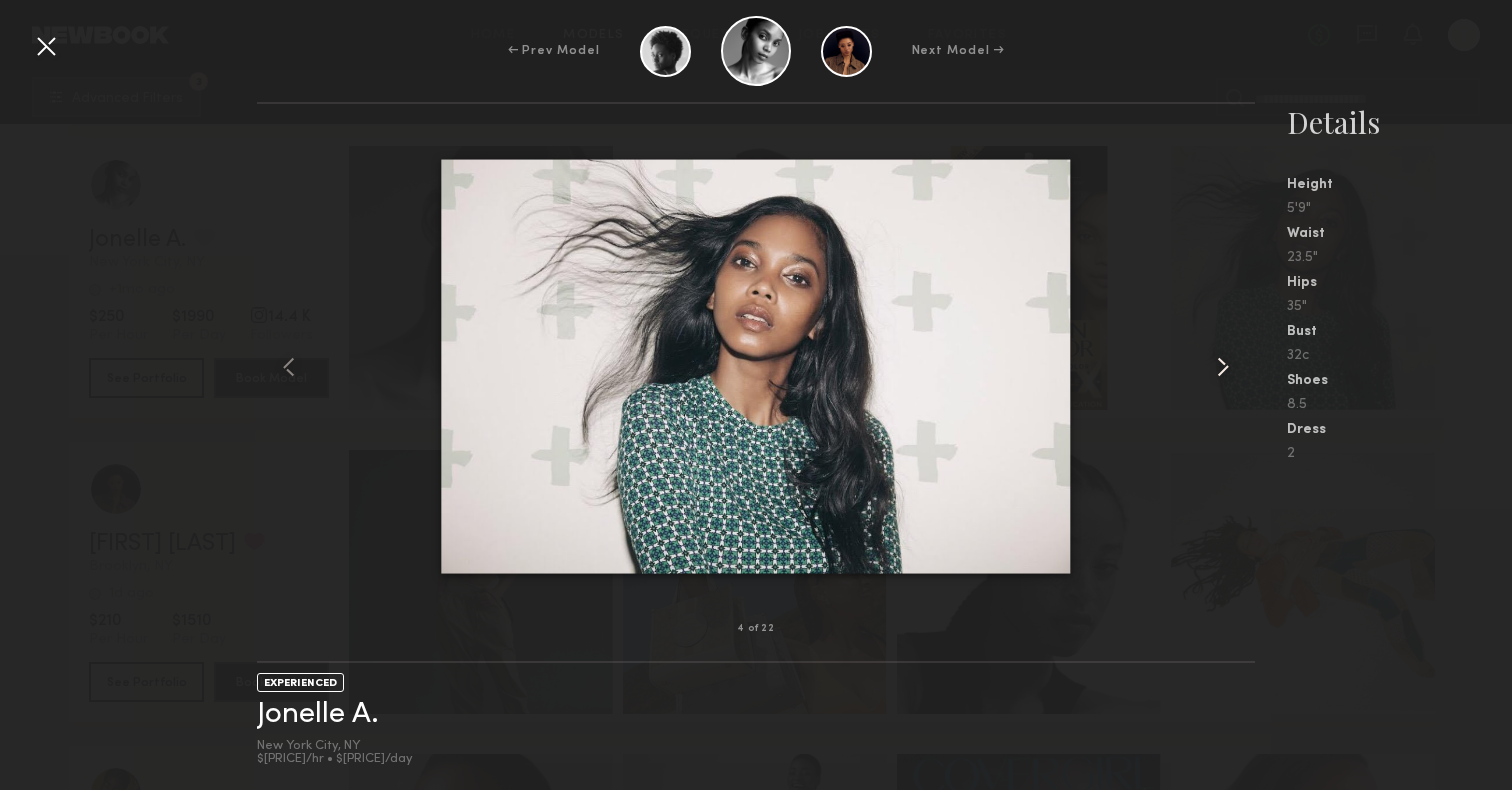 click at bounding box center [1223, 367] 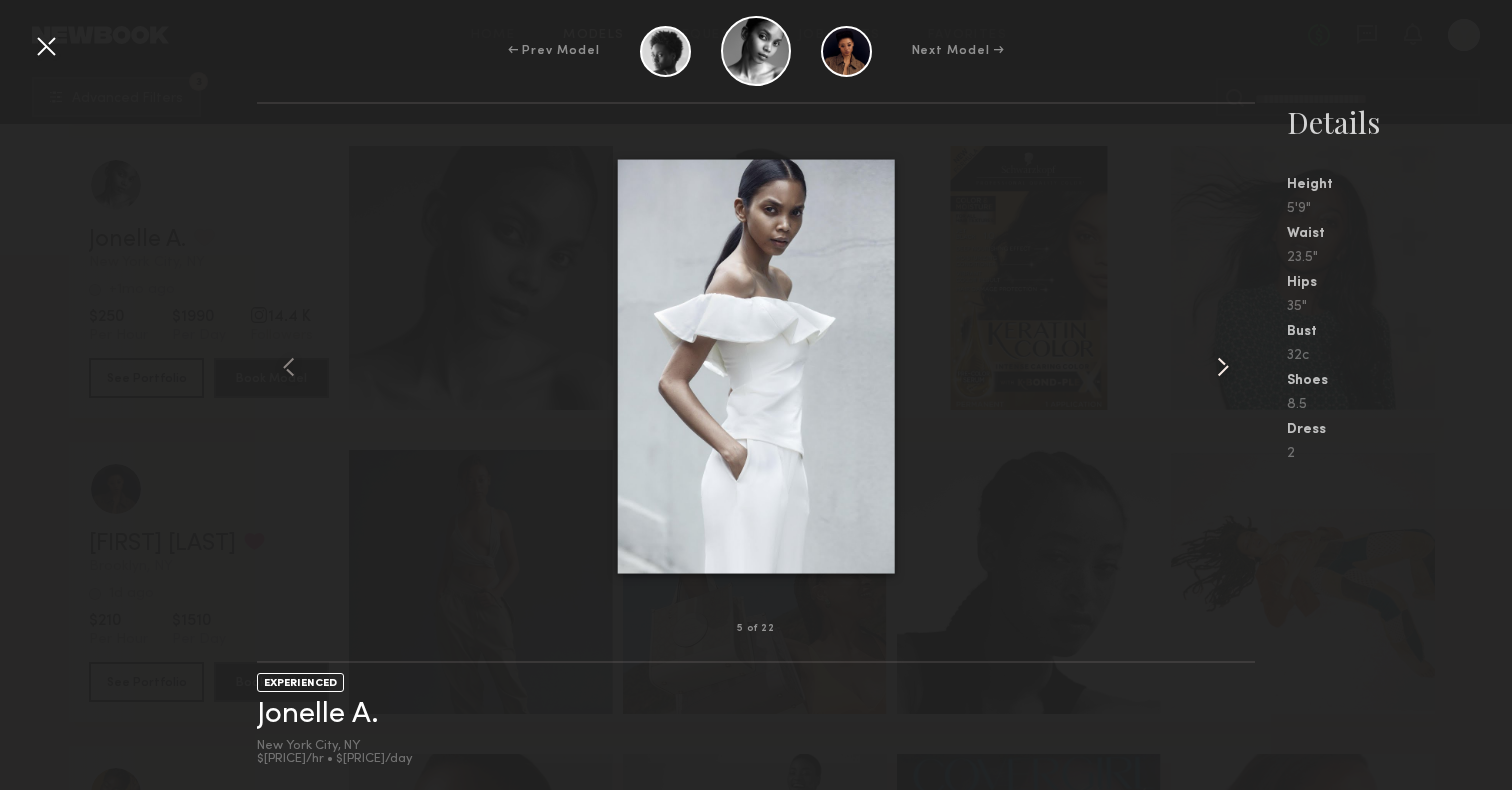 click at bounding box center (1223, 367) 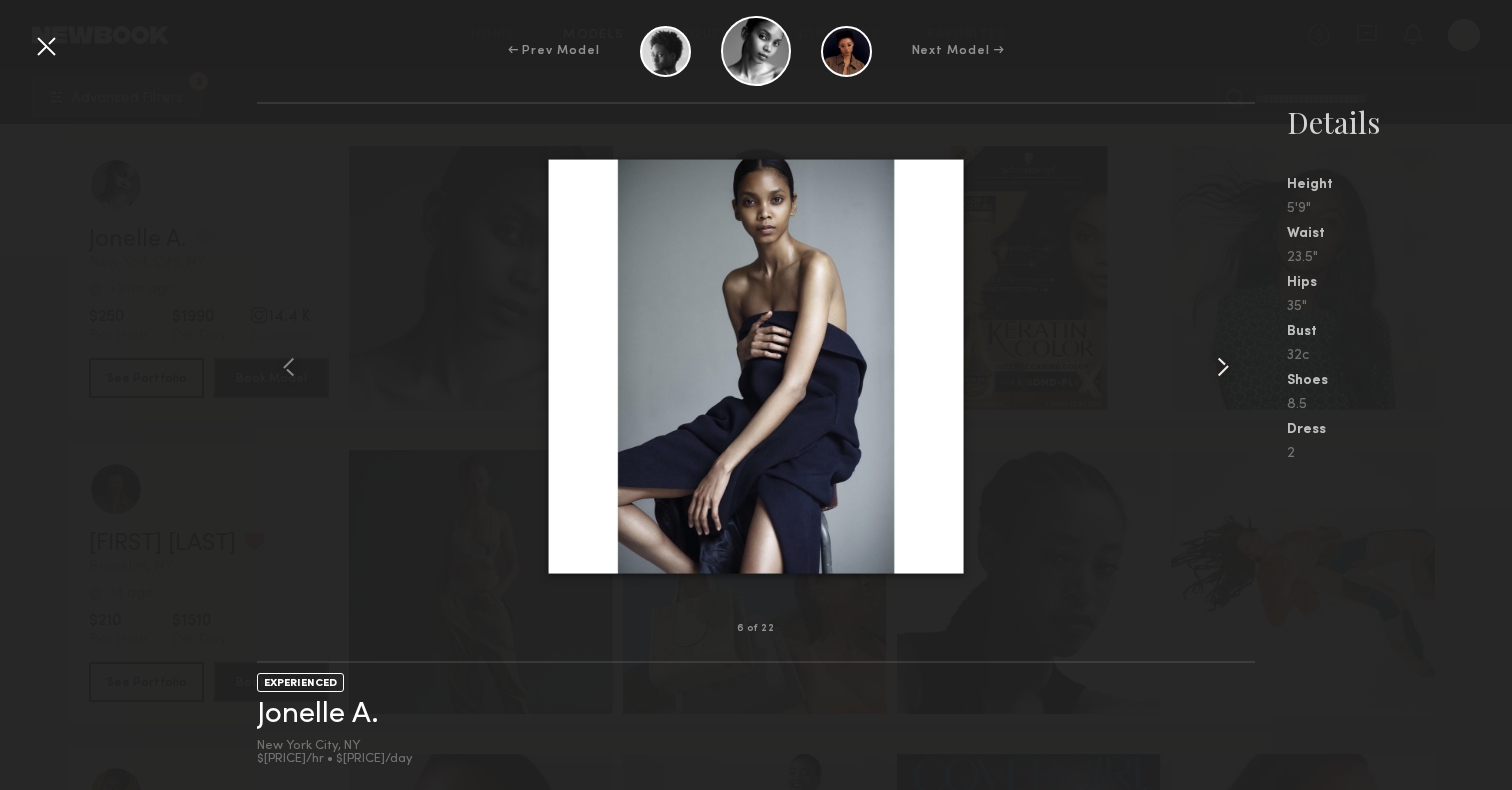 click at bounding box center (1223, 367) 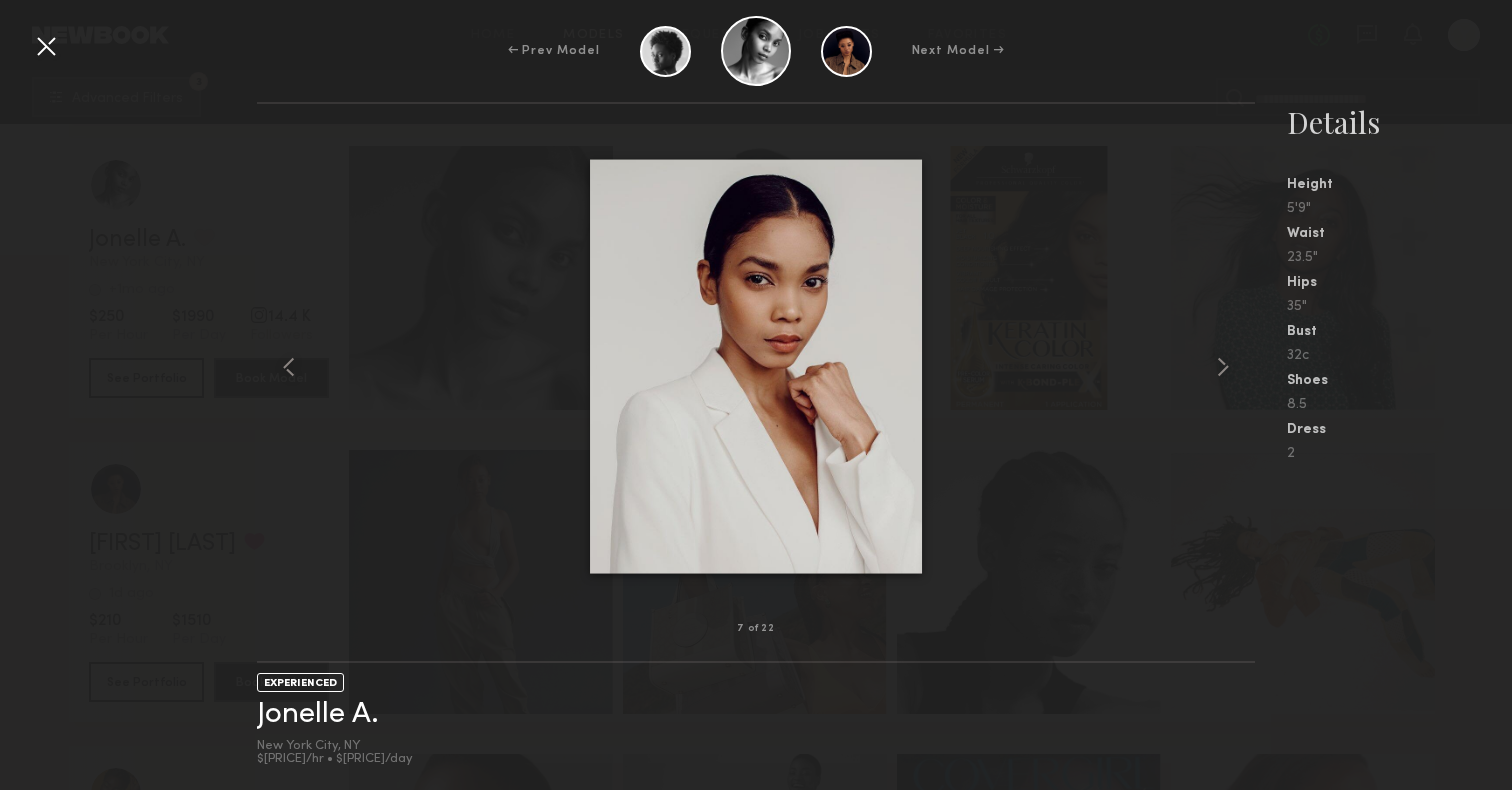 click at bounding box center (46, 46) 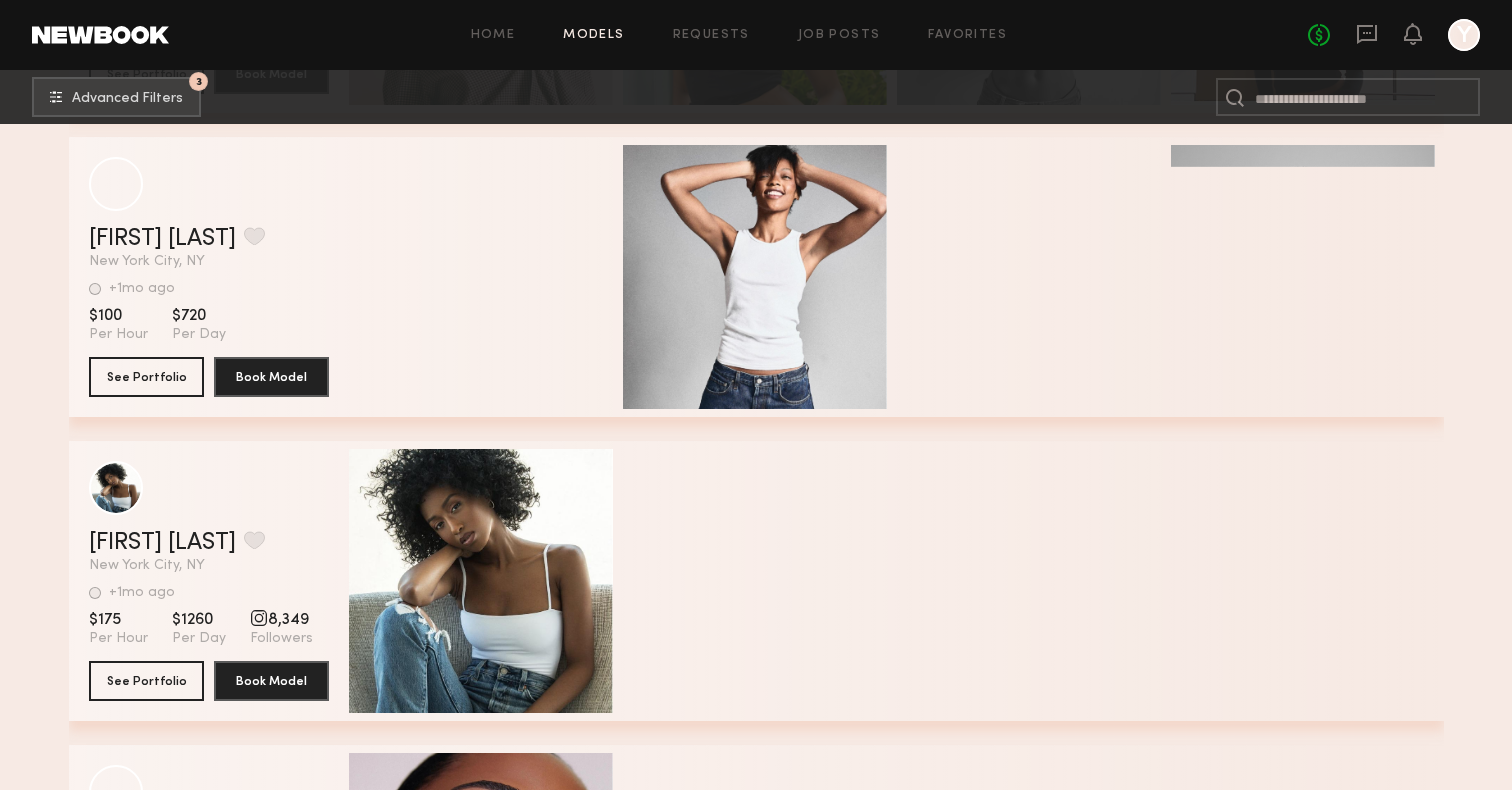scroll, scrollTop: 11280, scrollLeft: 0, axis: vertical 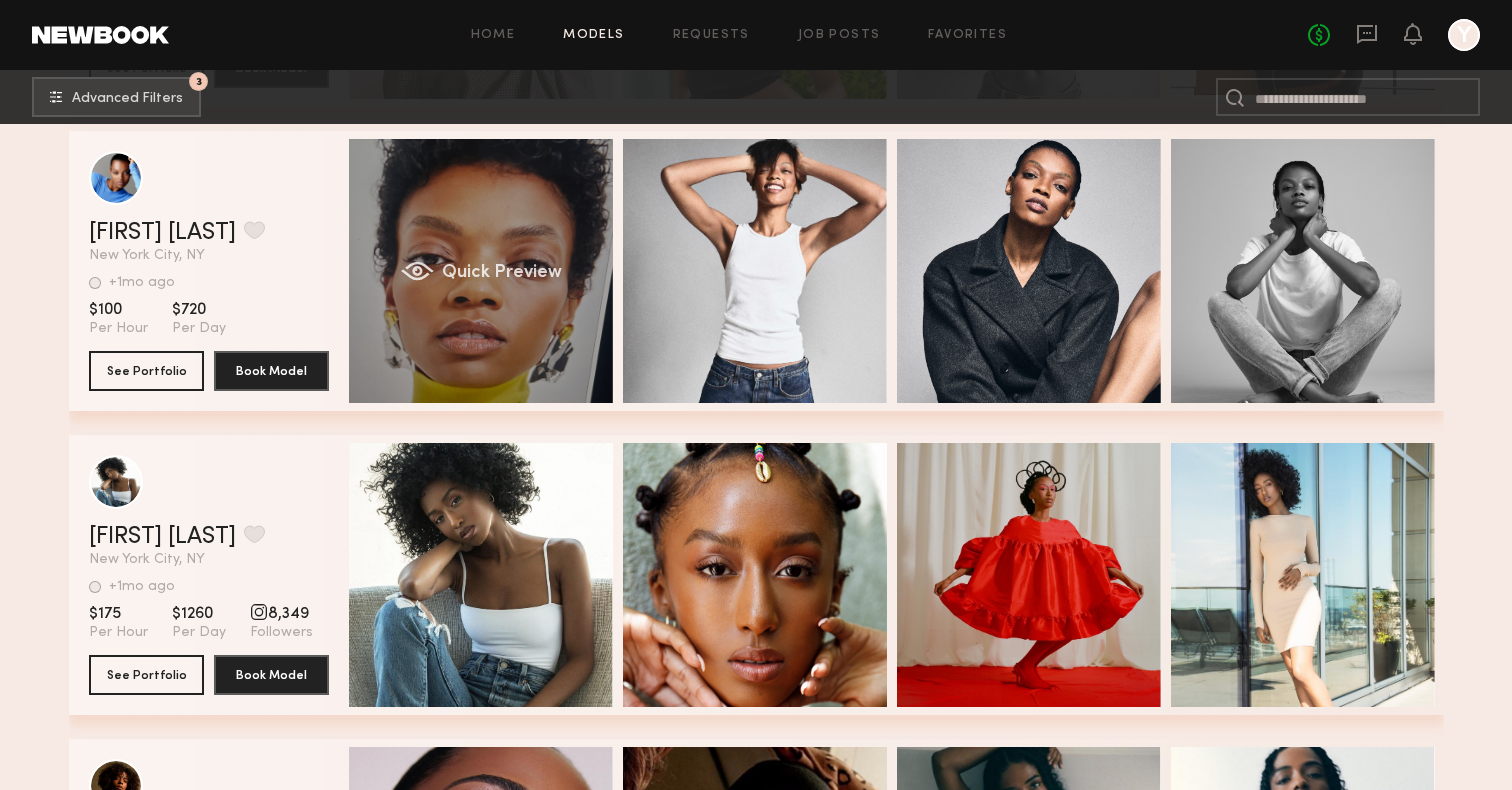 click on "Quick Preview" 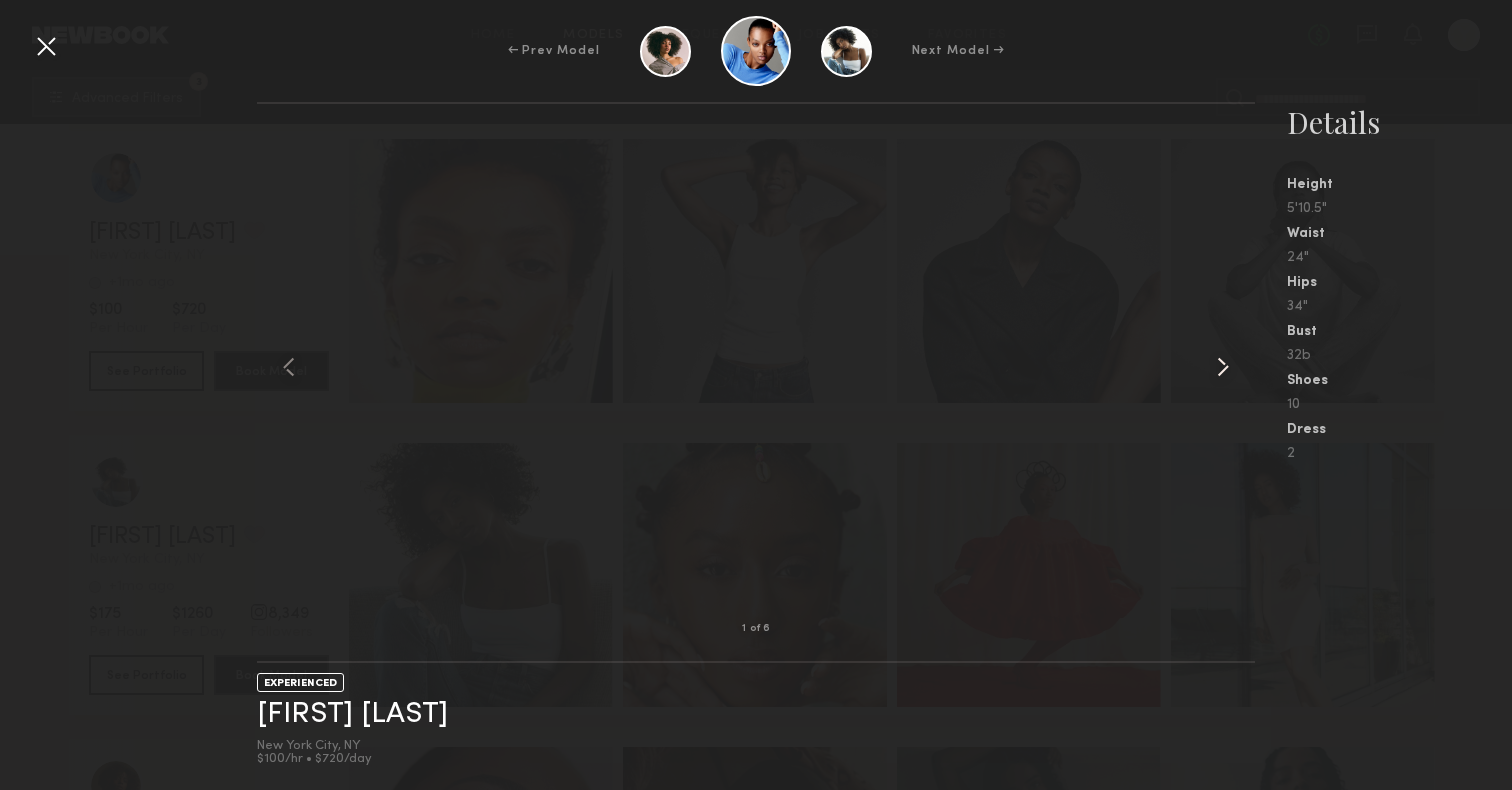 click at bounding box center (1223, 367) 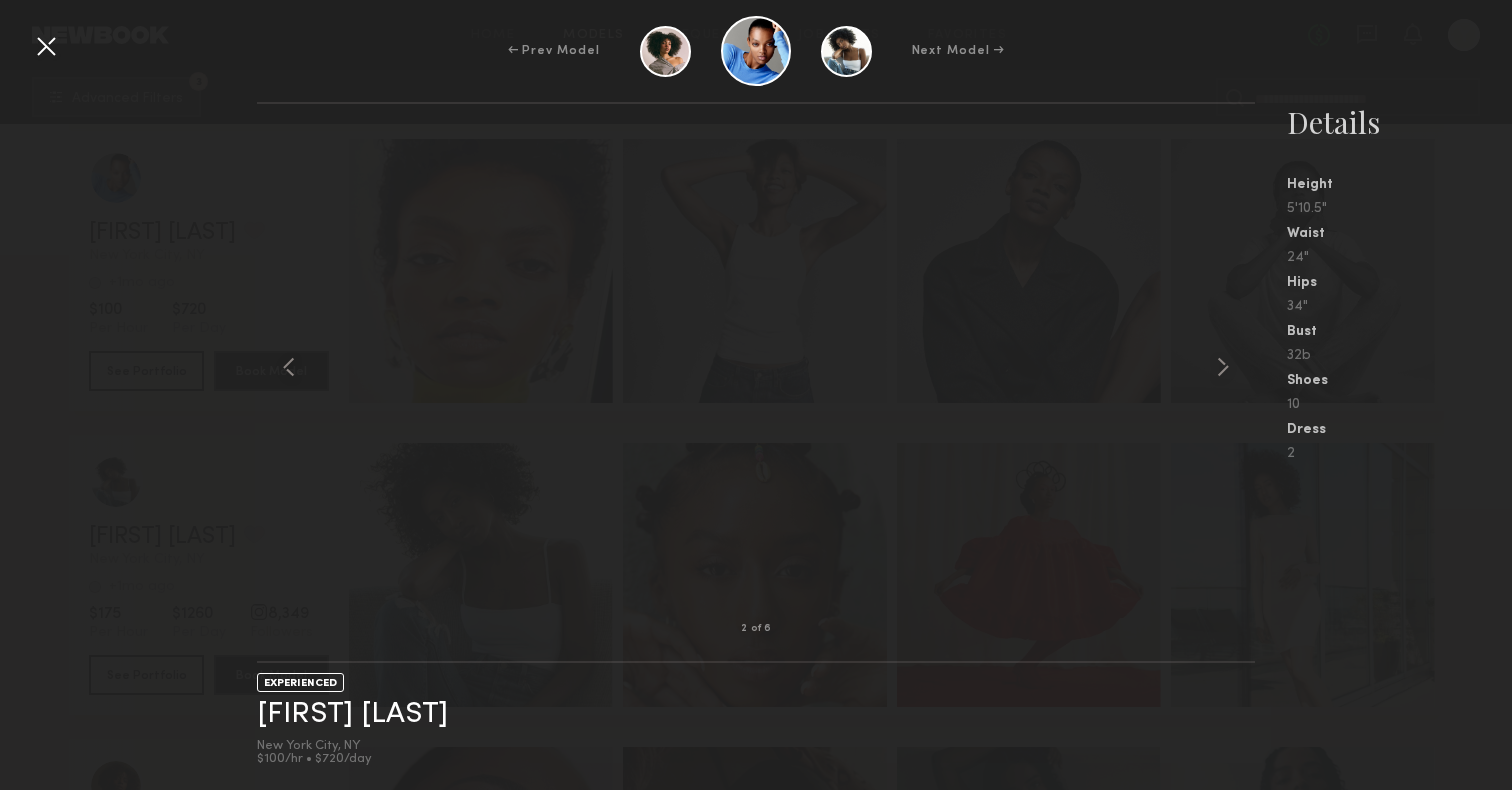 click at bounding box center [46, 46] 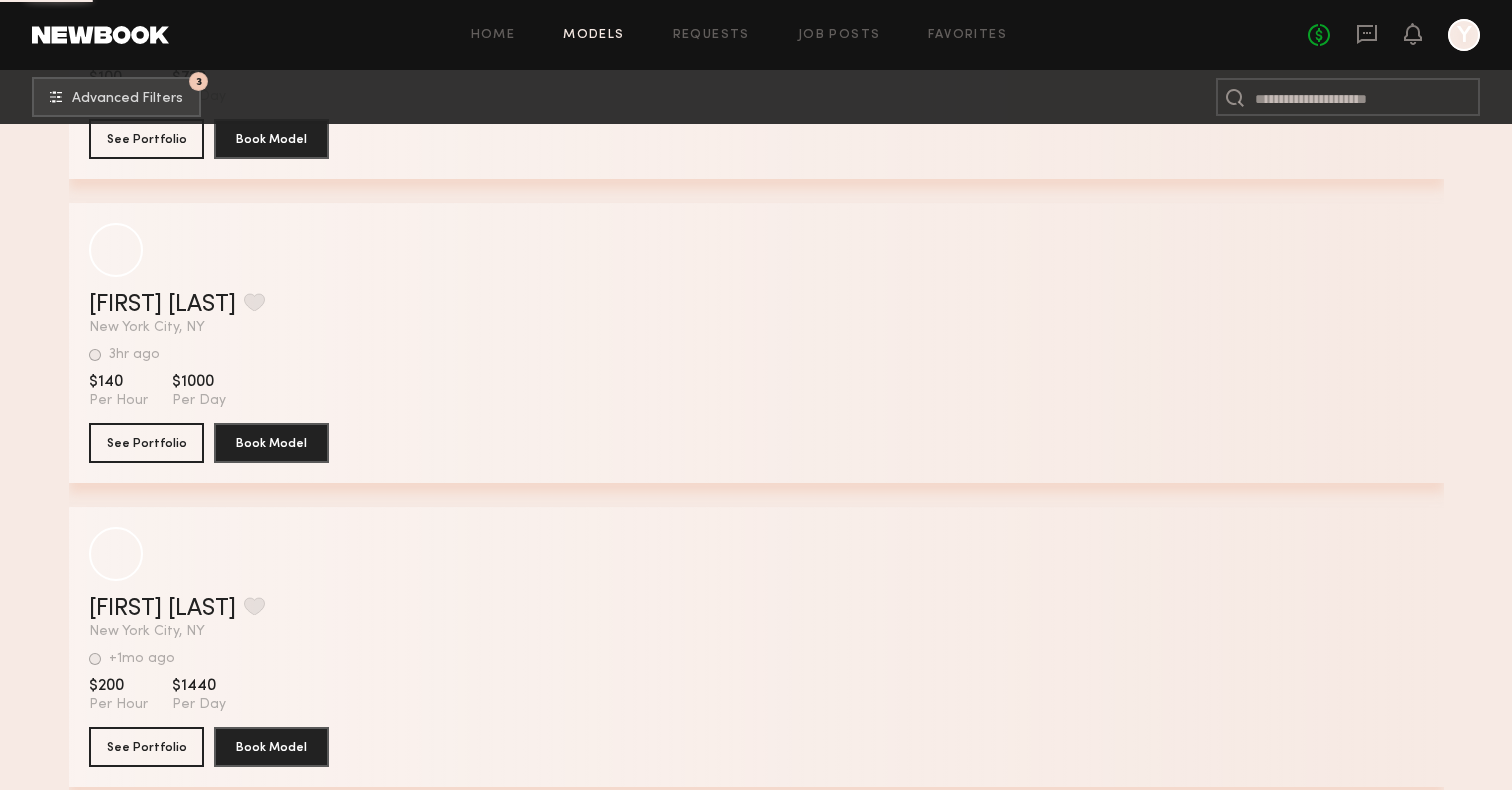scroll, scrollTop: 34970, scrollLeft: 0, axis: vertical 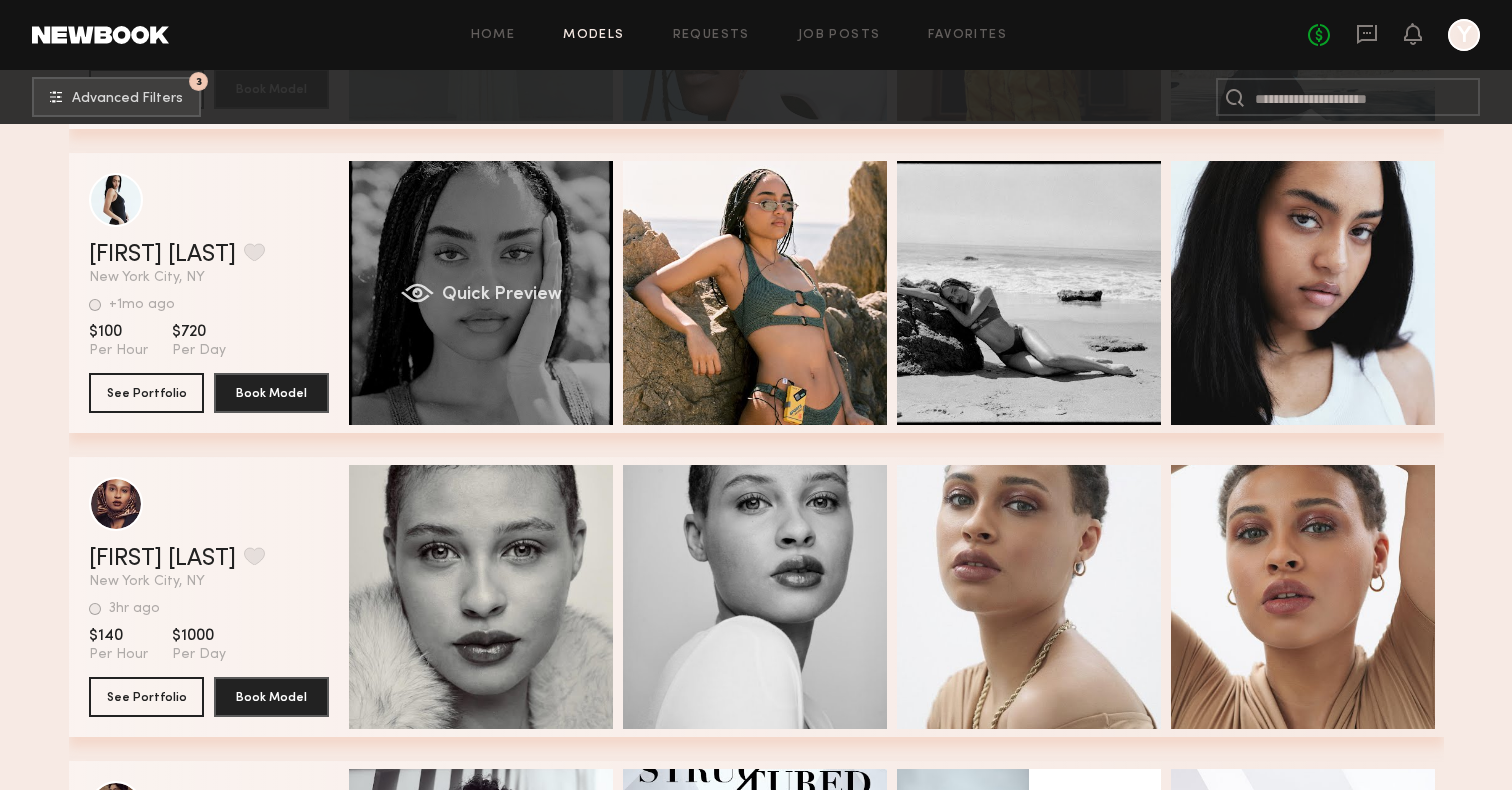 click on "Quick Preview" 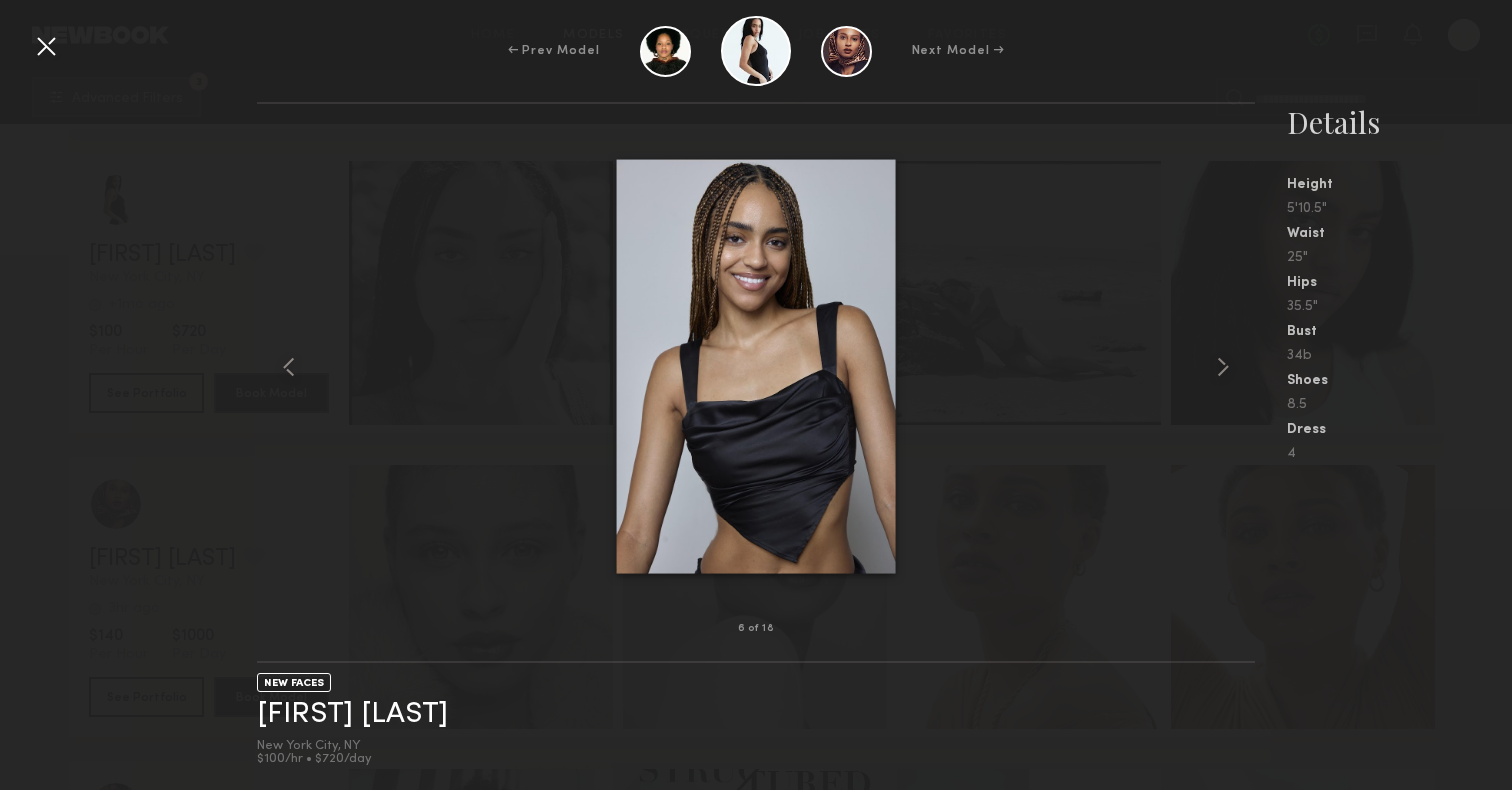click at bounding box center [46, 46] 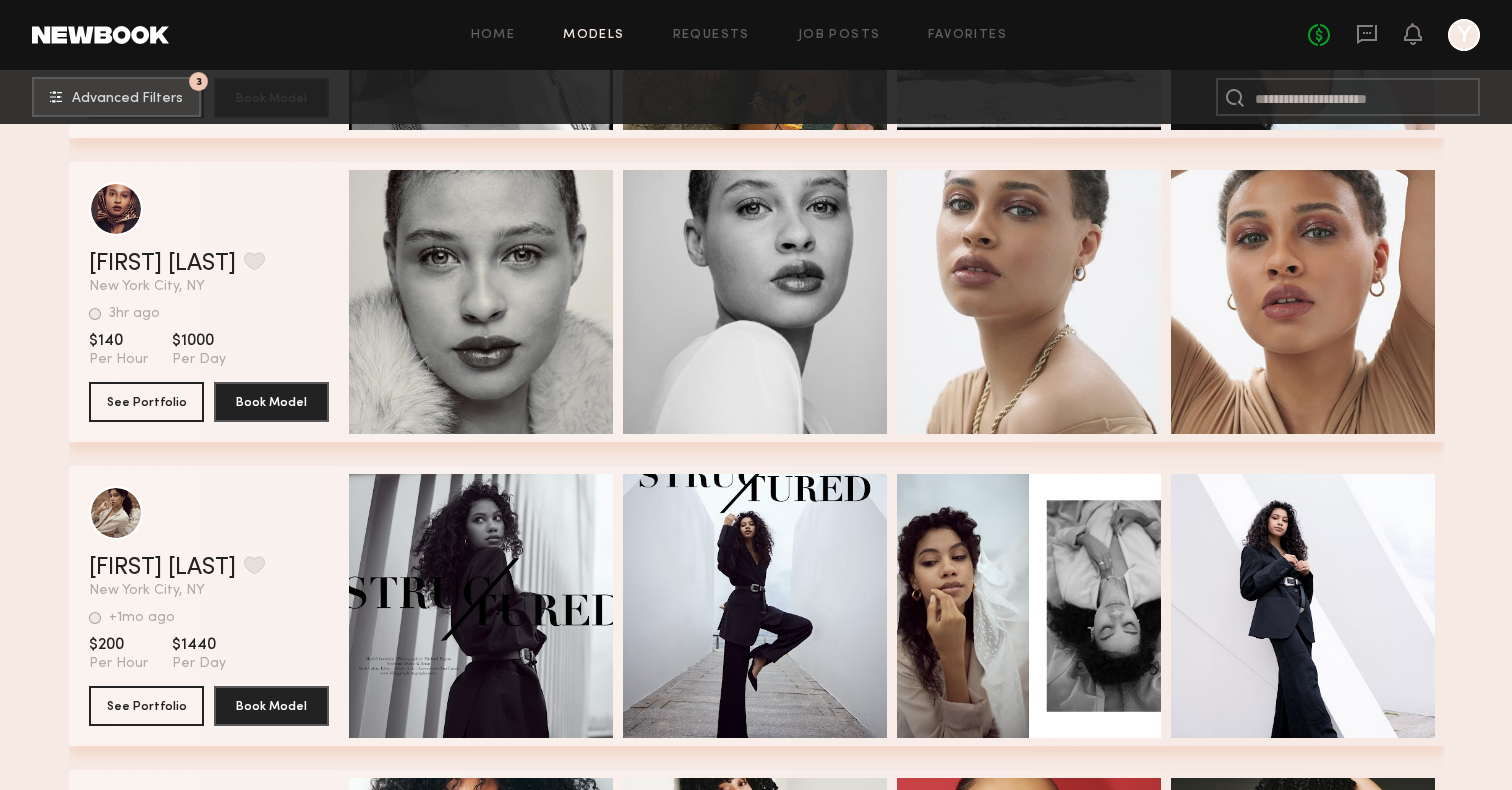 scroll, scrollTop: 35240, scrollLeft: 0, axis: vertical 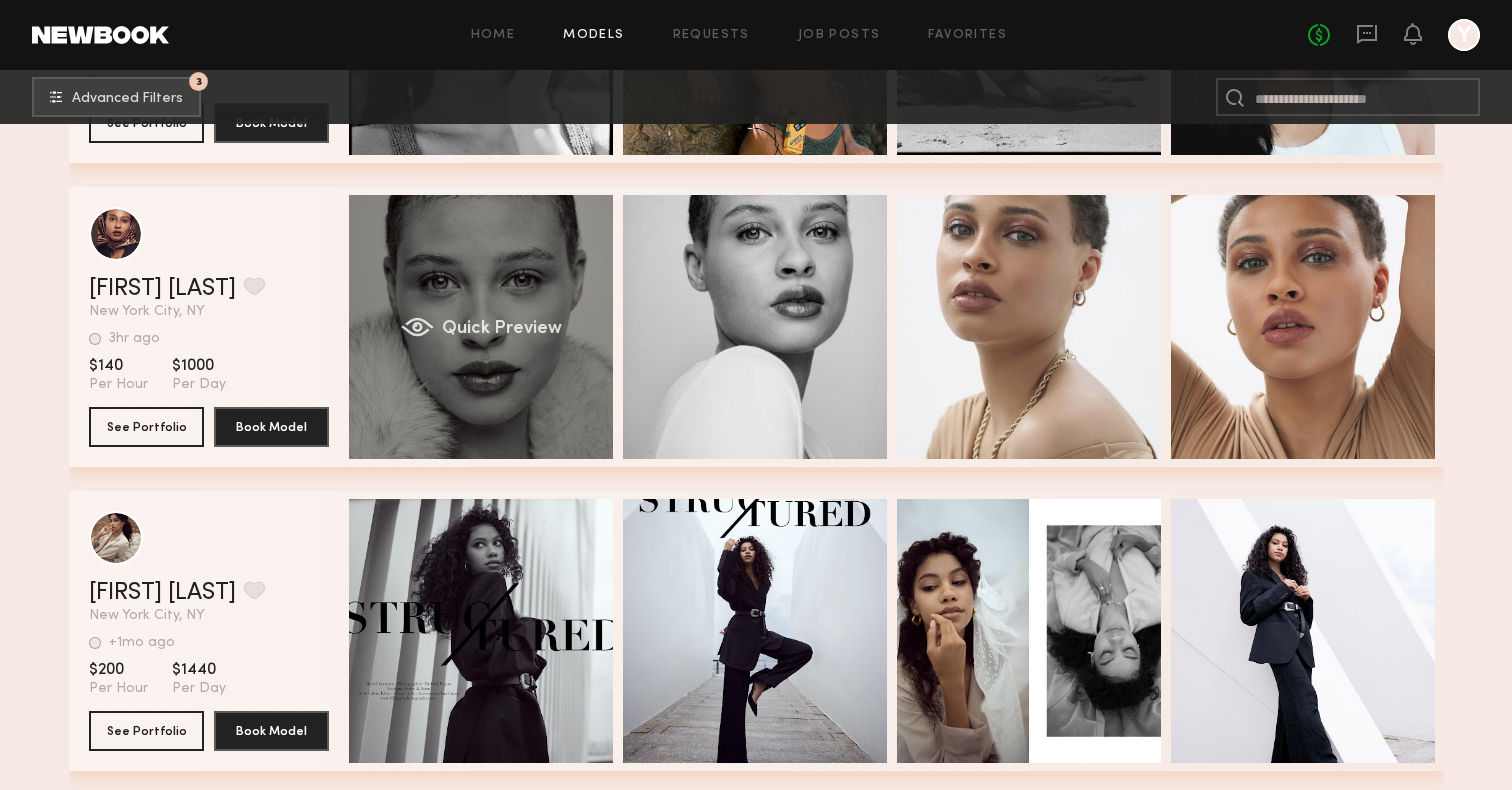 click on "Quick Preview" 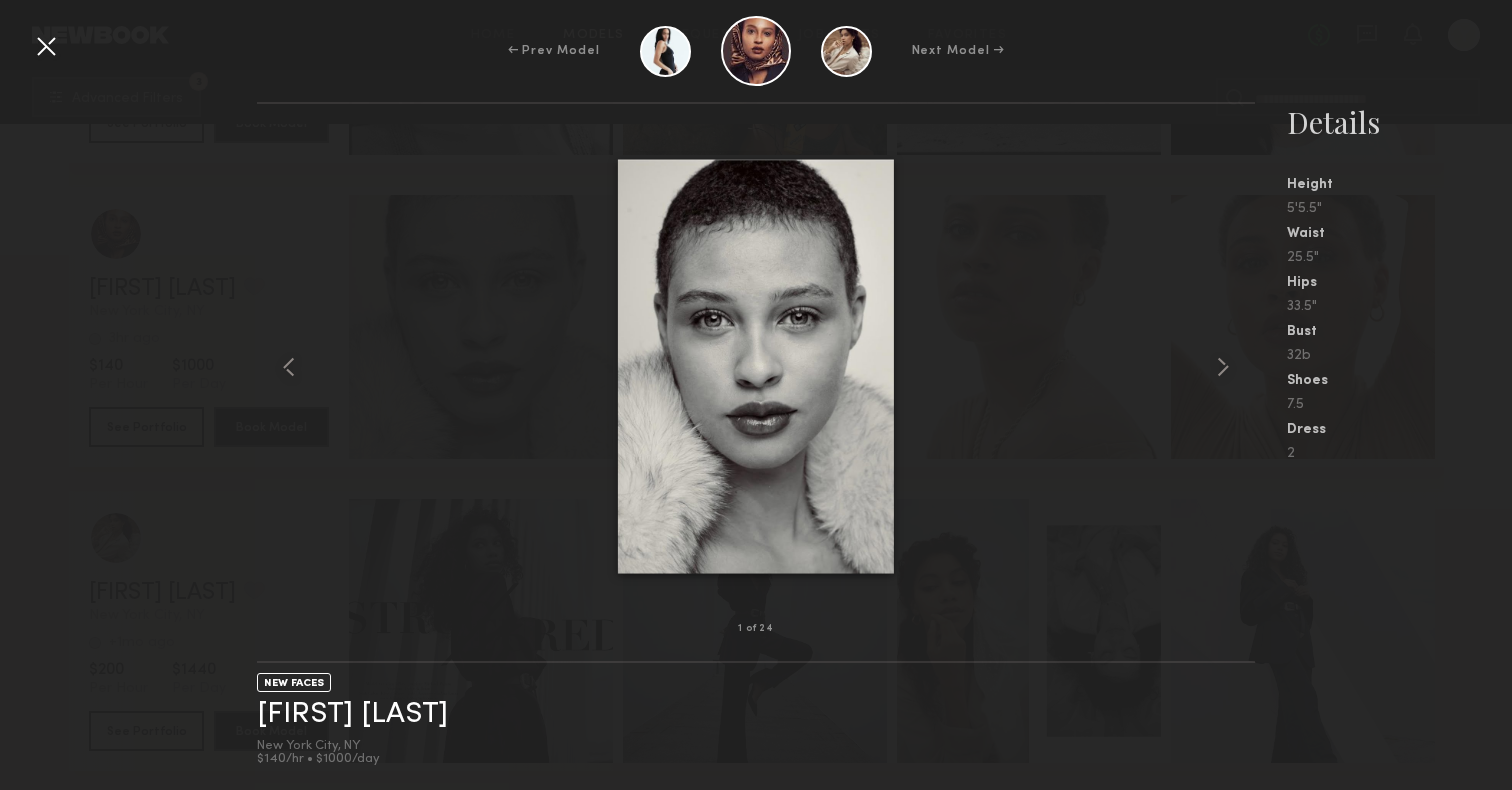 click at bounding box center (46, 46) 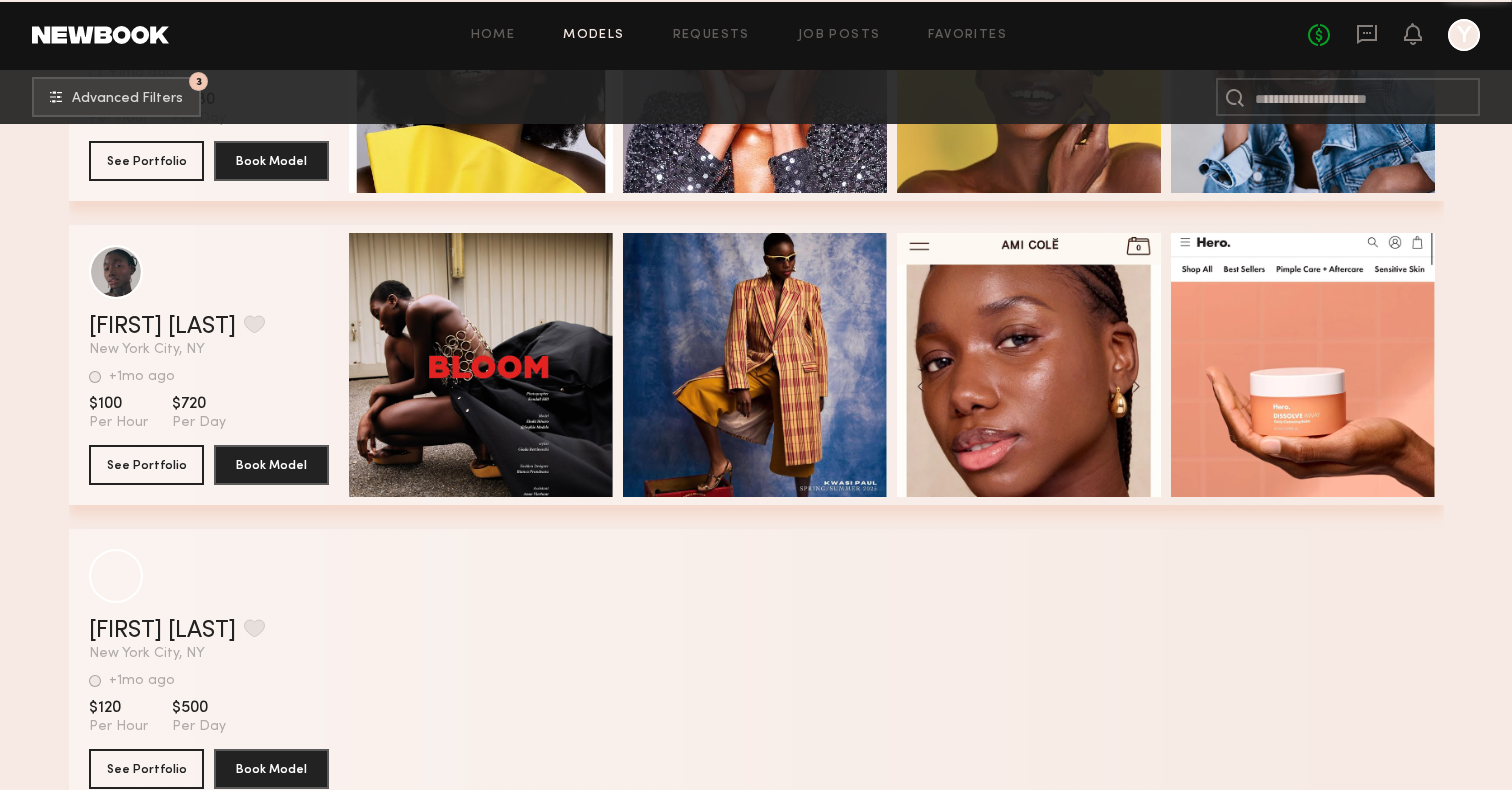 scroll, scrollTop: 43726, scrollLeft: 0, axis: vertical 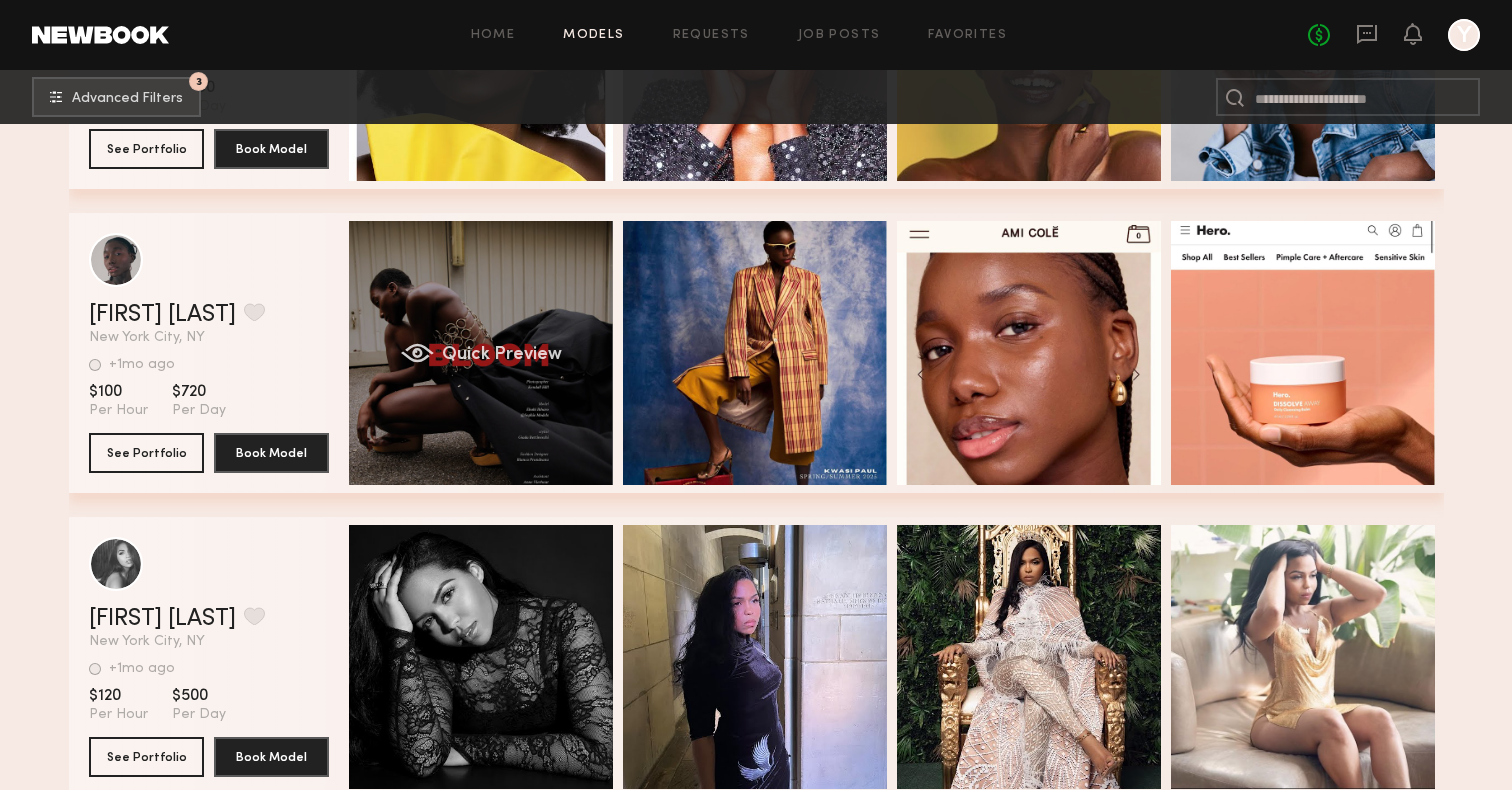 click on "Quick Preview" 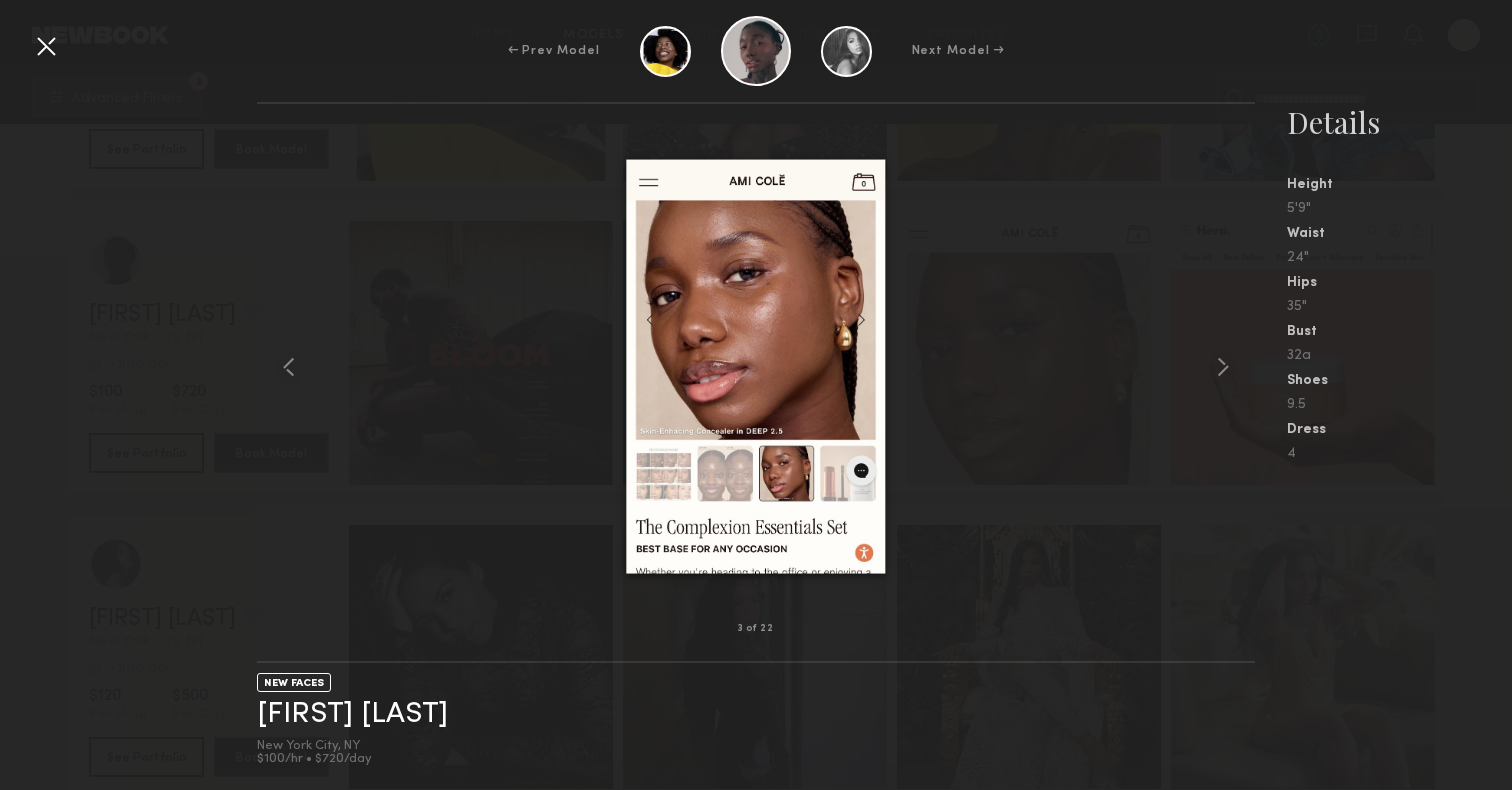 click at bounding box center [46, 46] 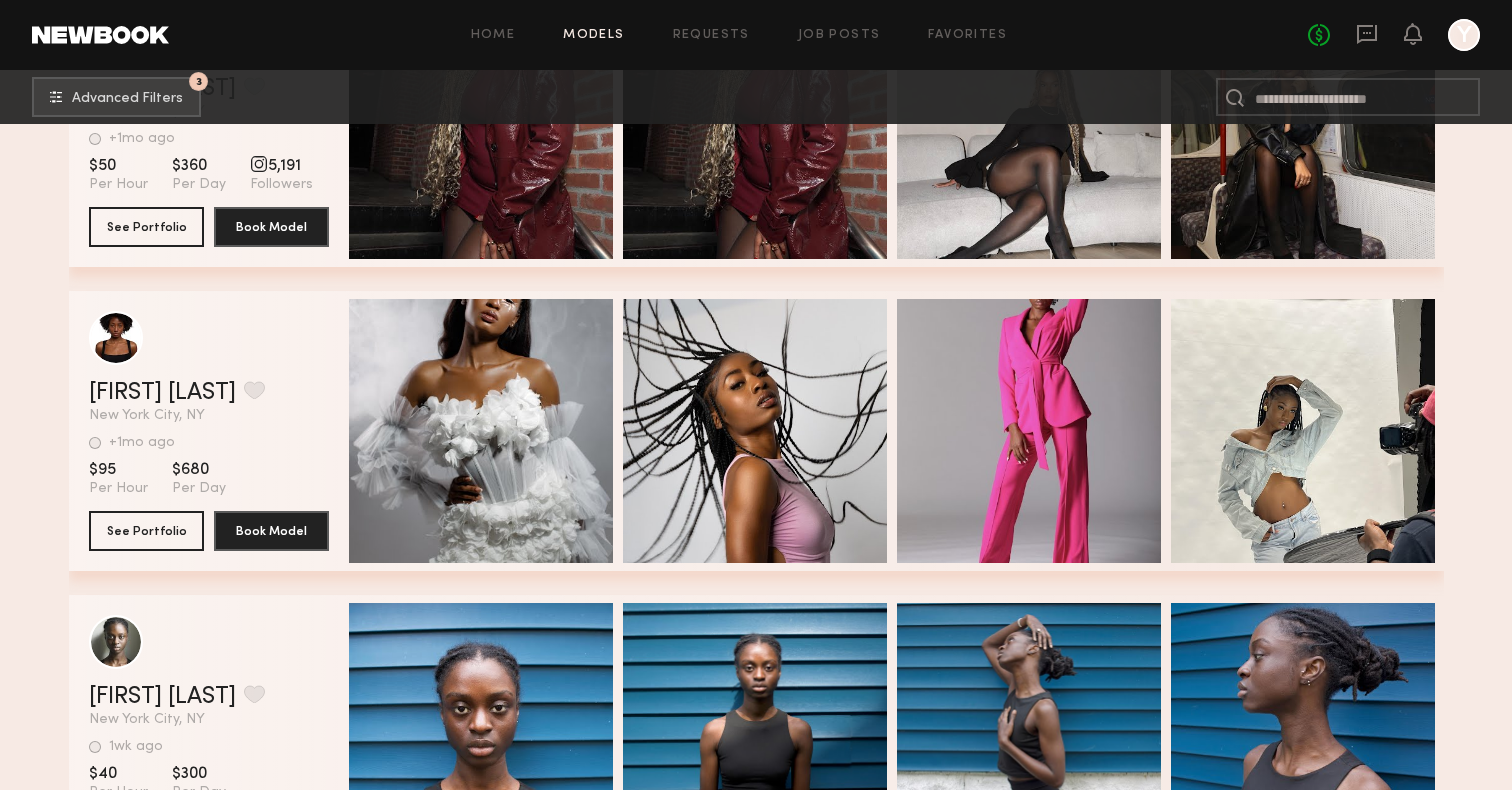 scroll, scrollTop: 46177, scrollLeft: 0, axis: vertical 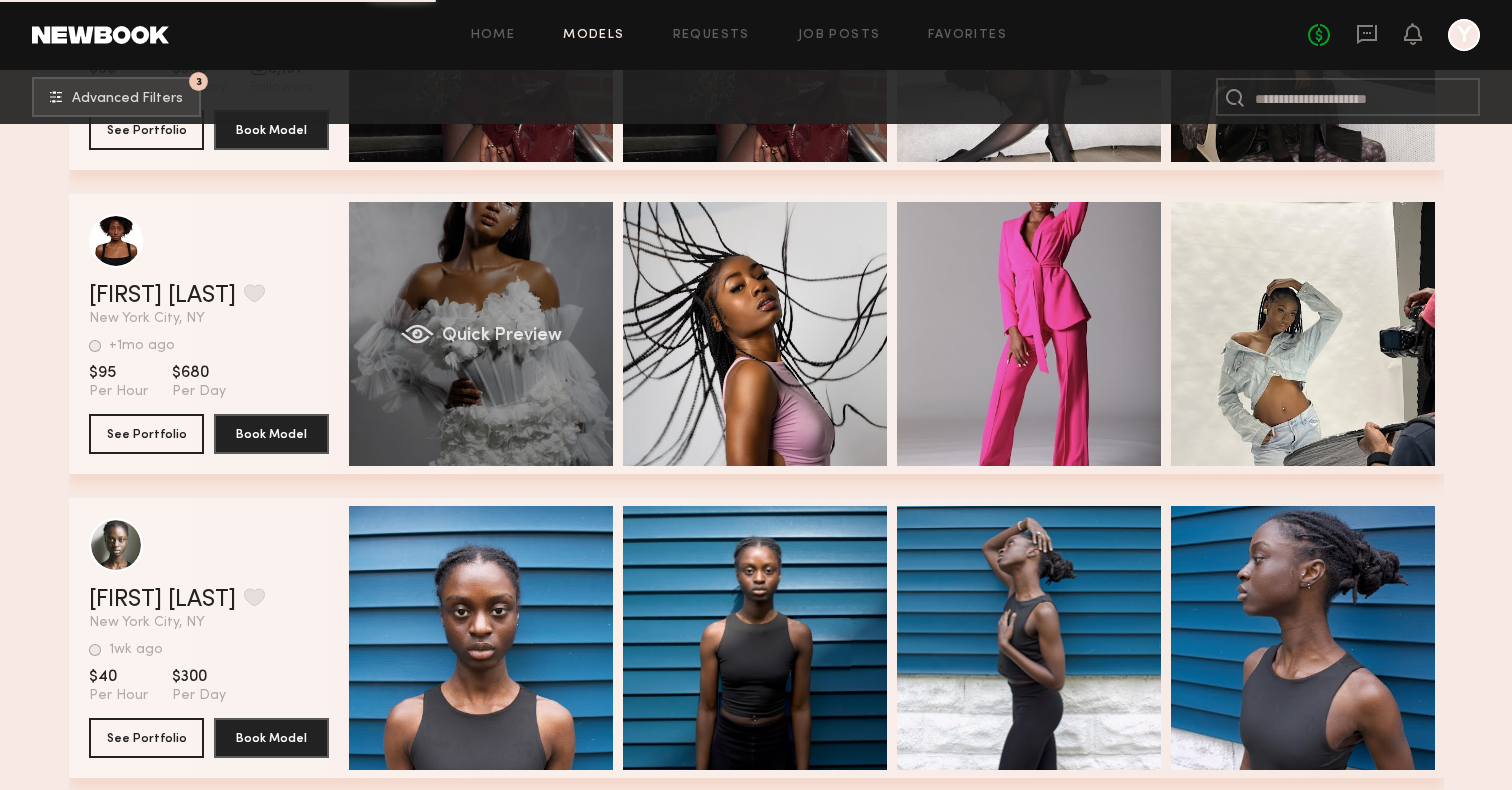 click on "Quick Preview" 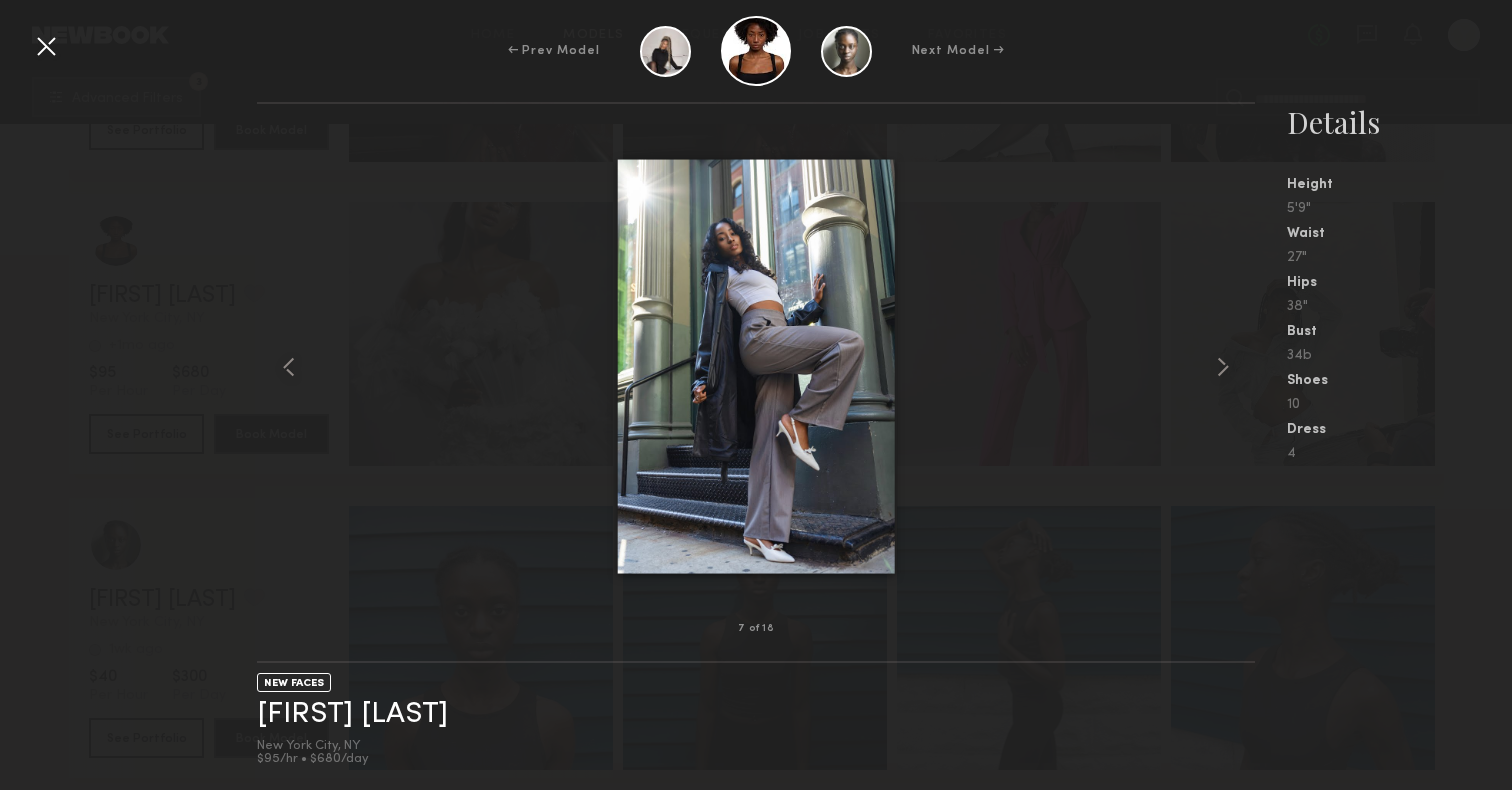 click at bounding box center [46, 46] 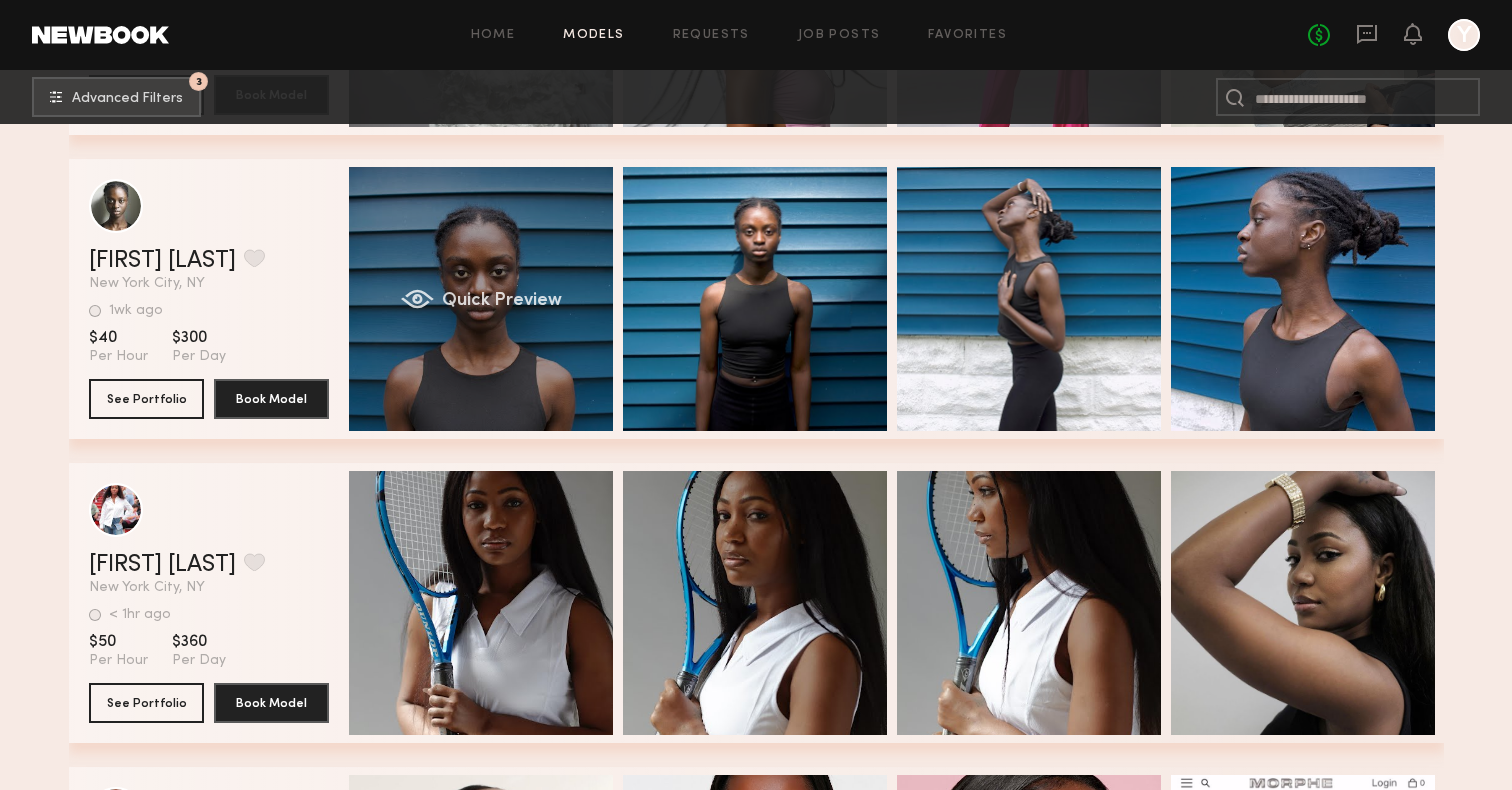 scroll, scrollTop: 46544, scrollLeft: 0, axis: vertical 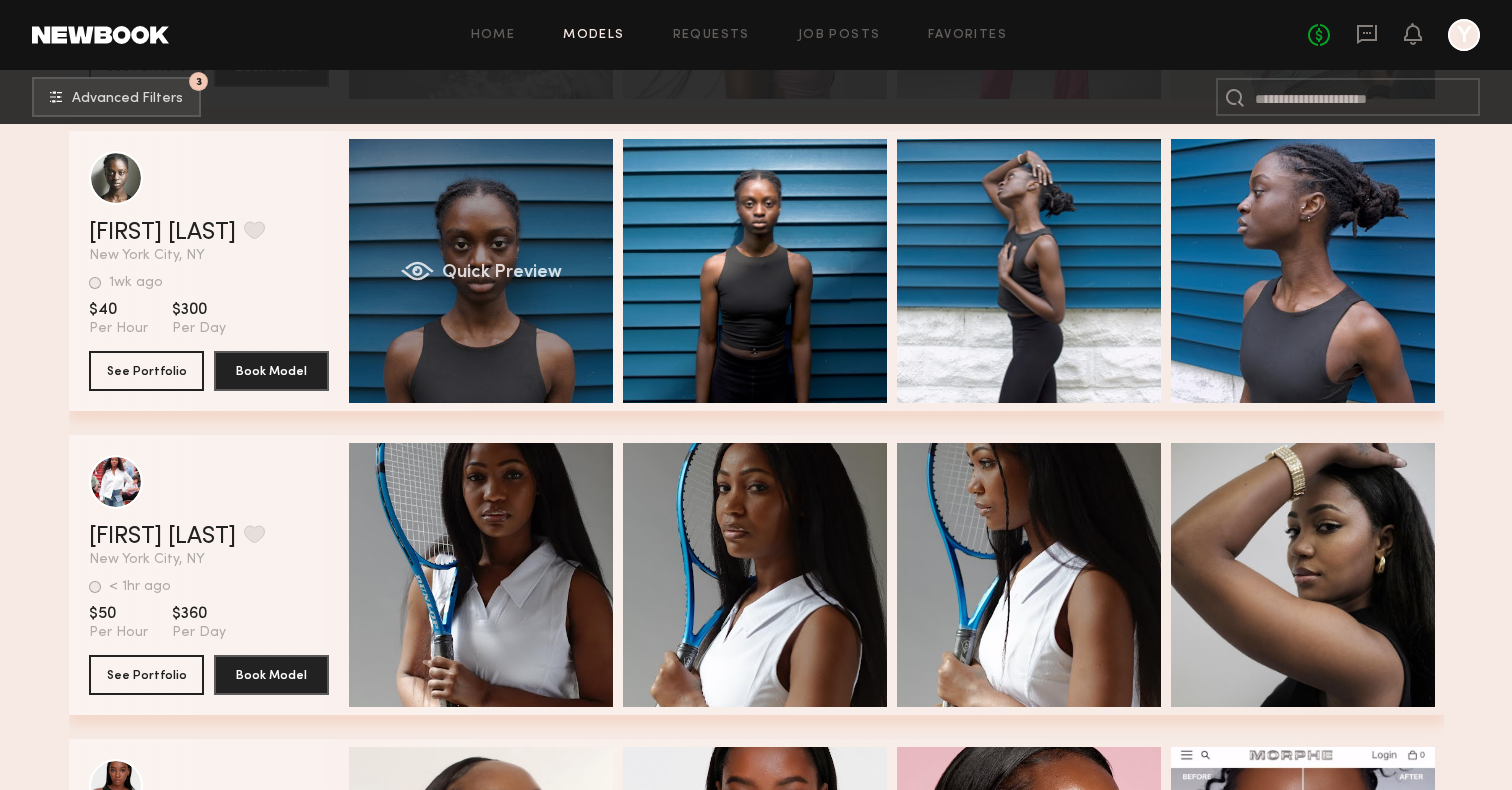 click on "Quick Preview" 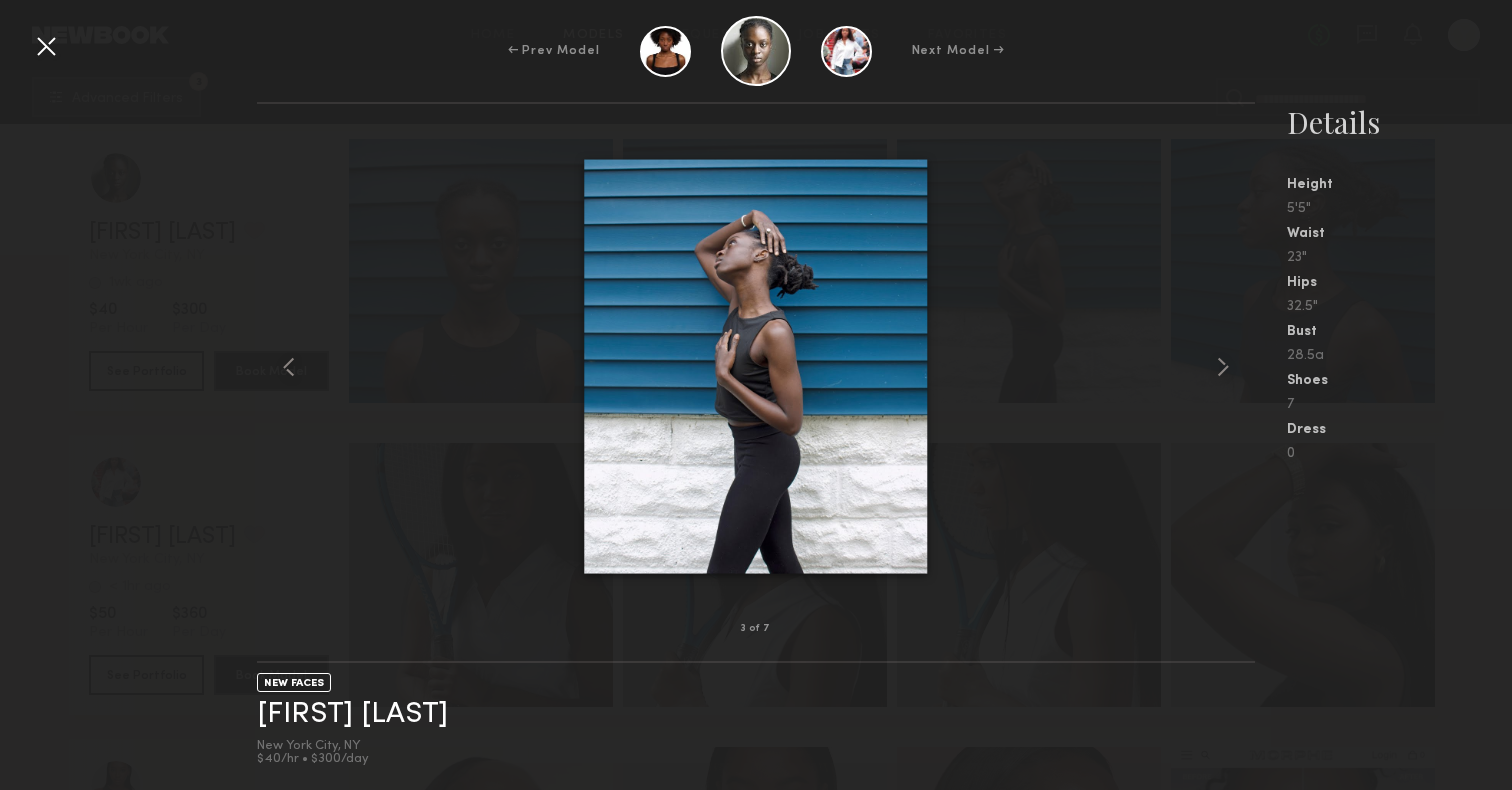 click at bounding box center (46, 46) 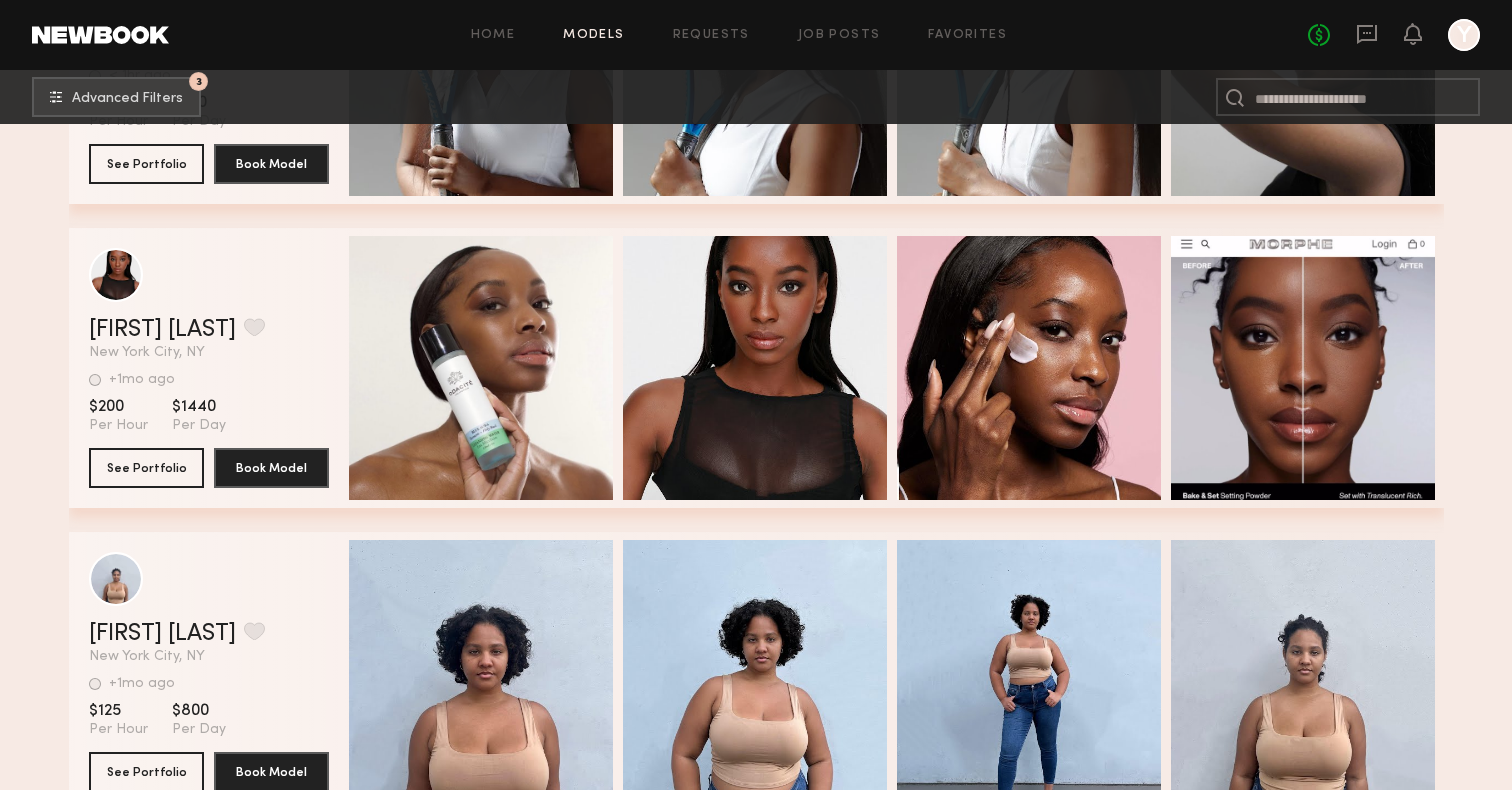 scroll, scrollTop: 47060, scrollLeft: 0, axis: vertical 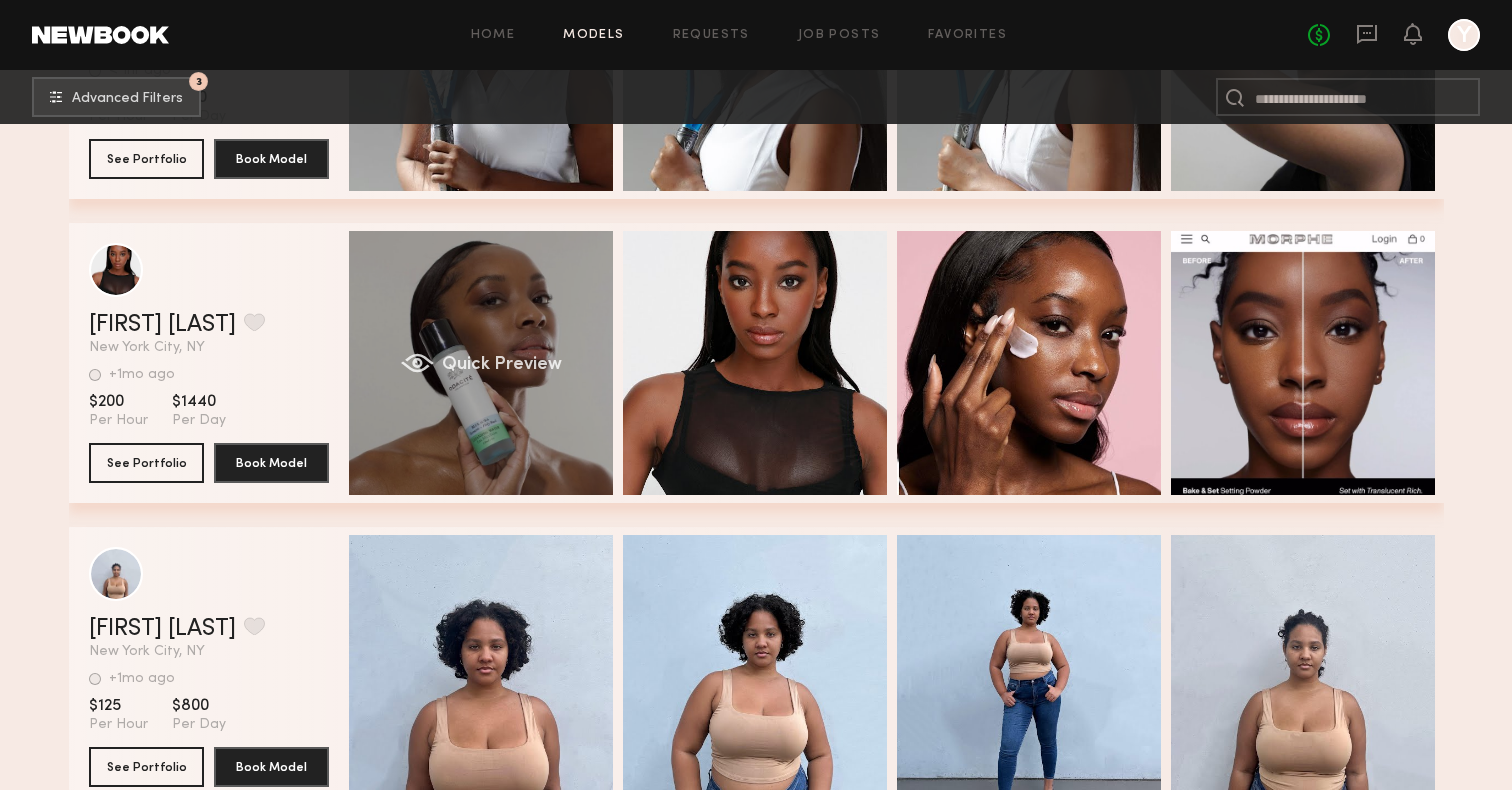 click on "Quick Preview" 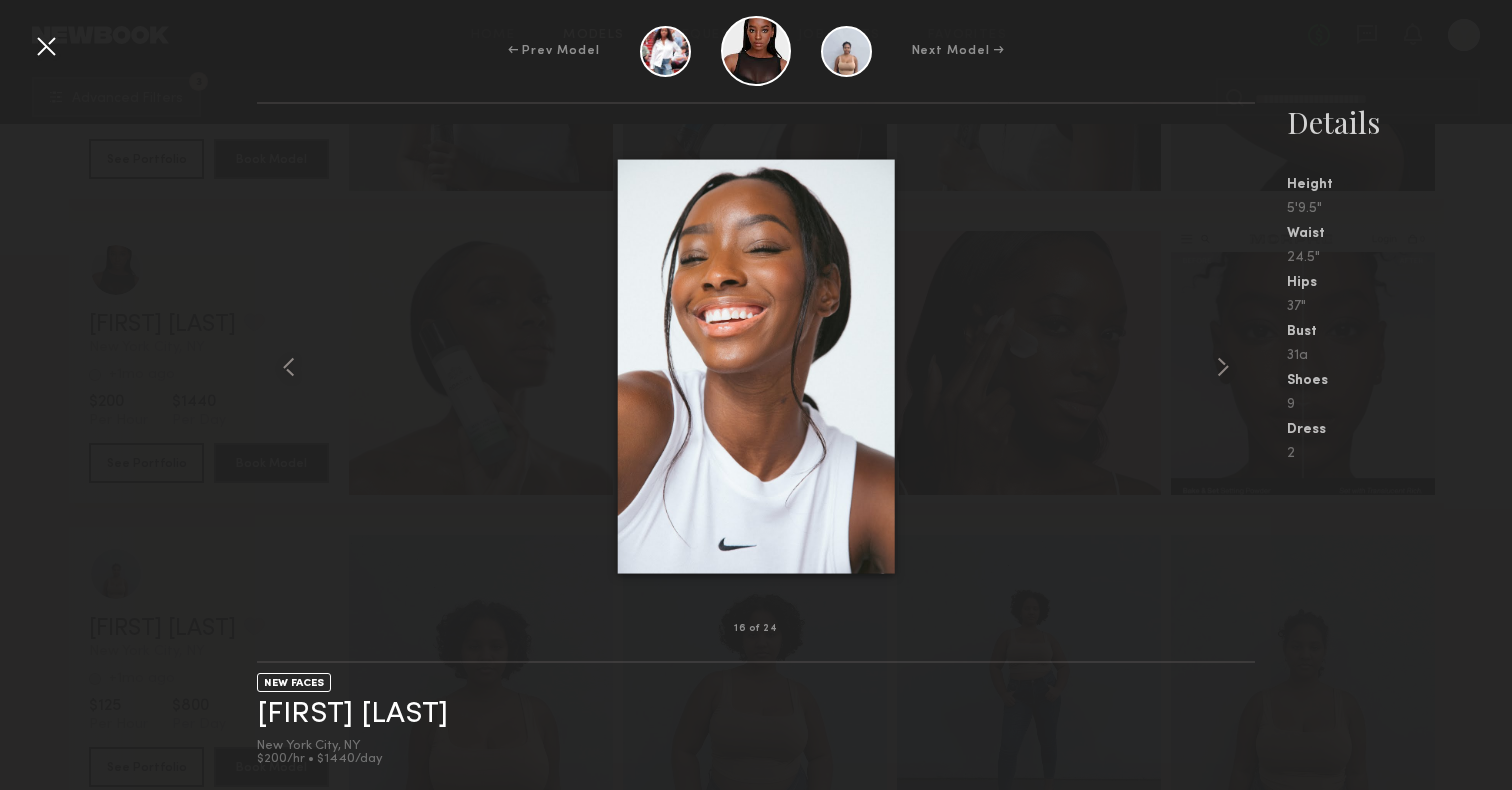 click at bounding box center (46, 46) 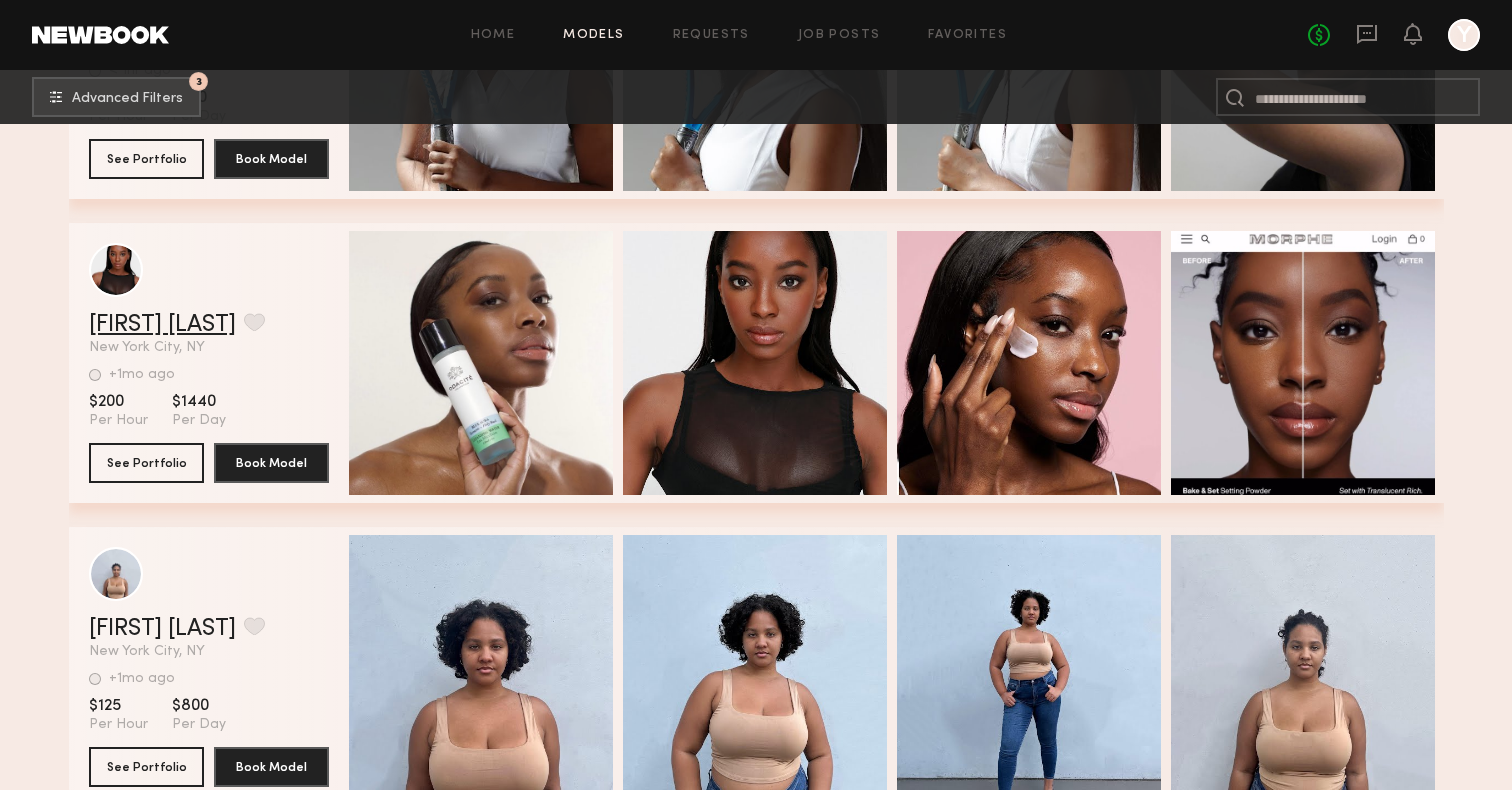 click on "[FIRST] [LAST]" 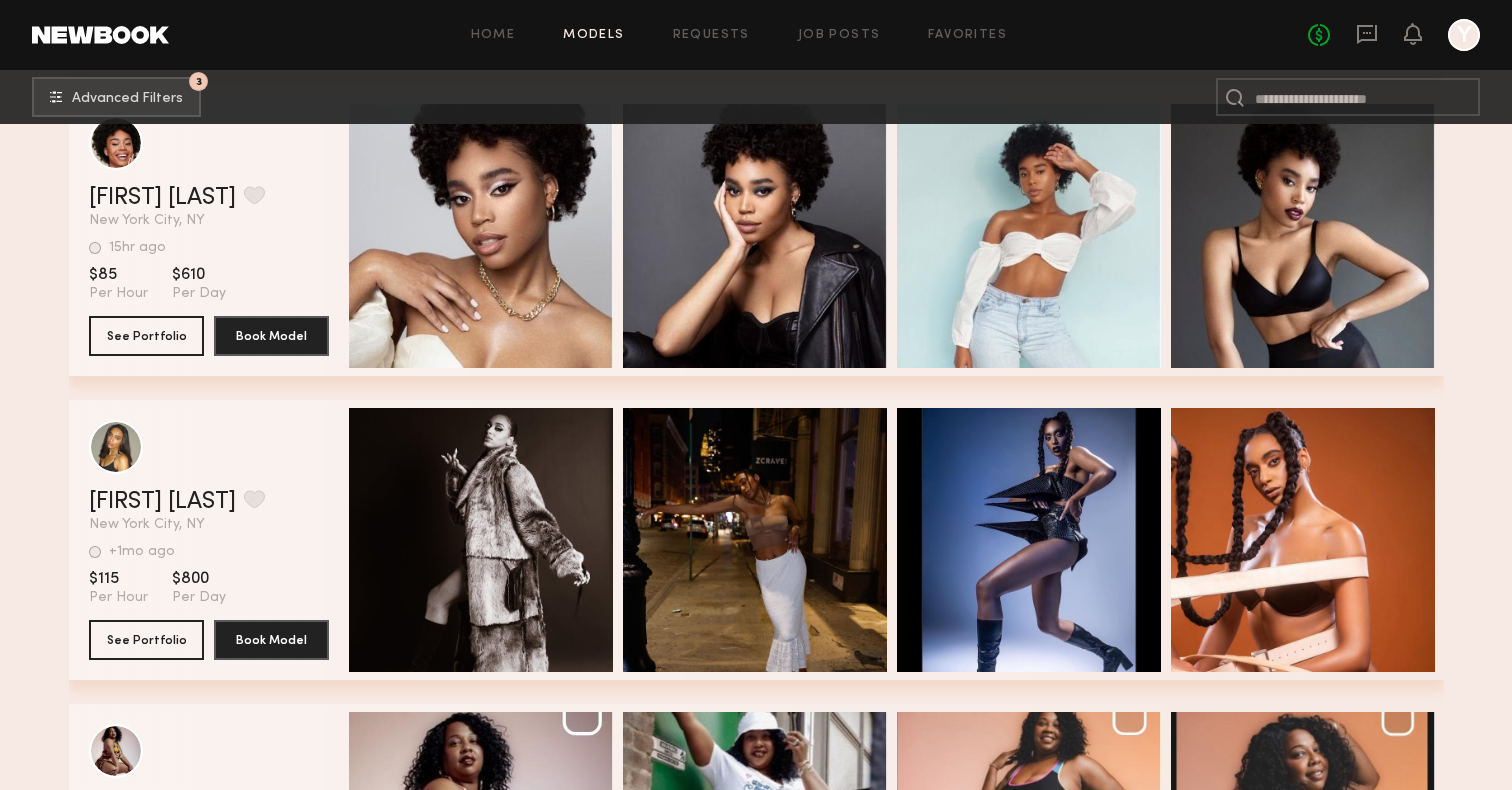 scroll, scrollTop: 48313, scrollLeft: 0, axis: vertical 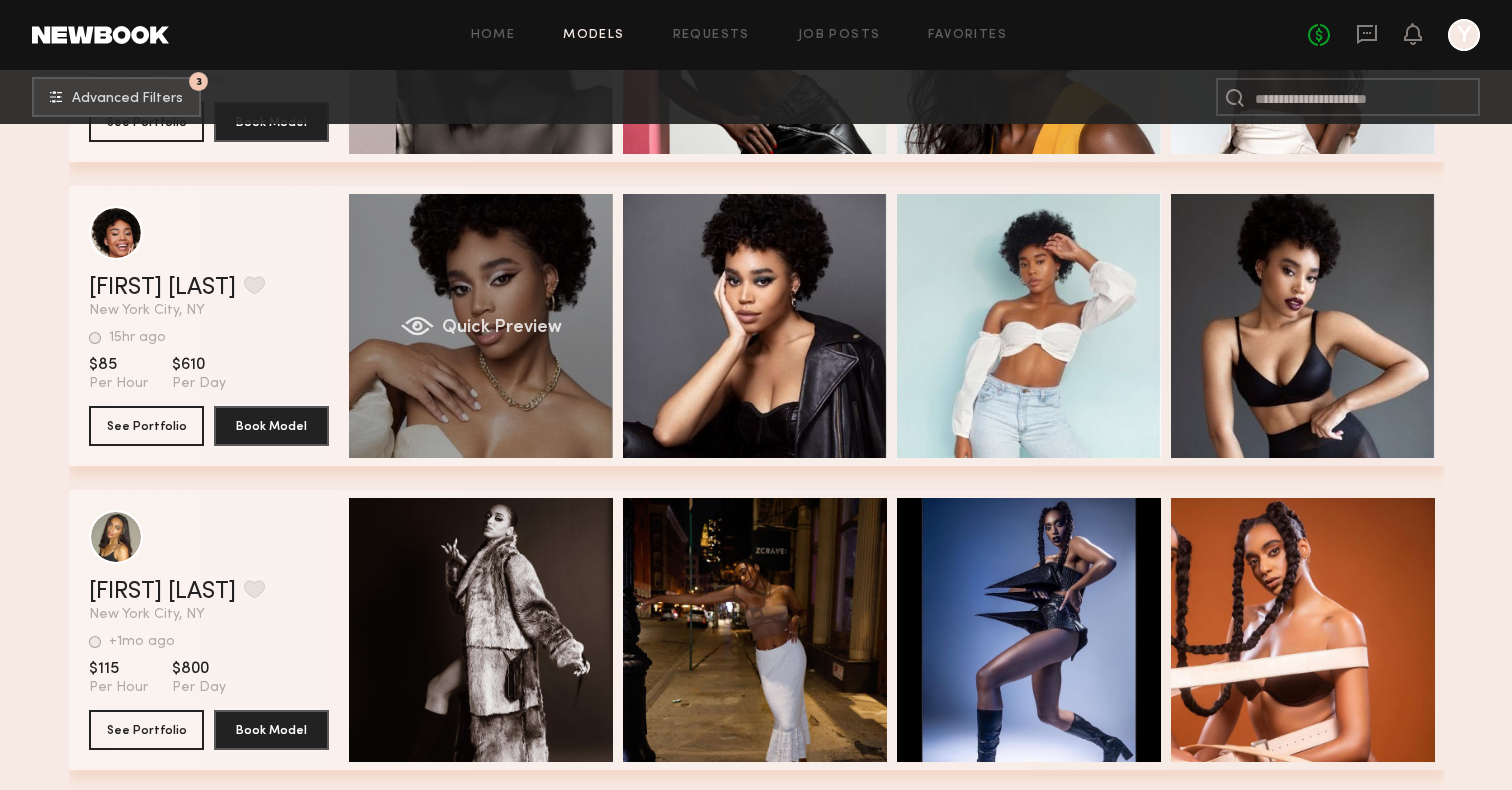 click on "Quick Preview" 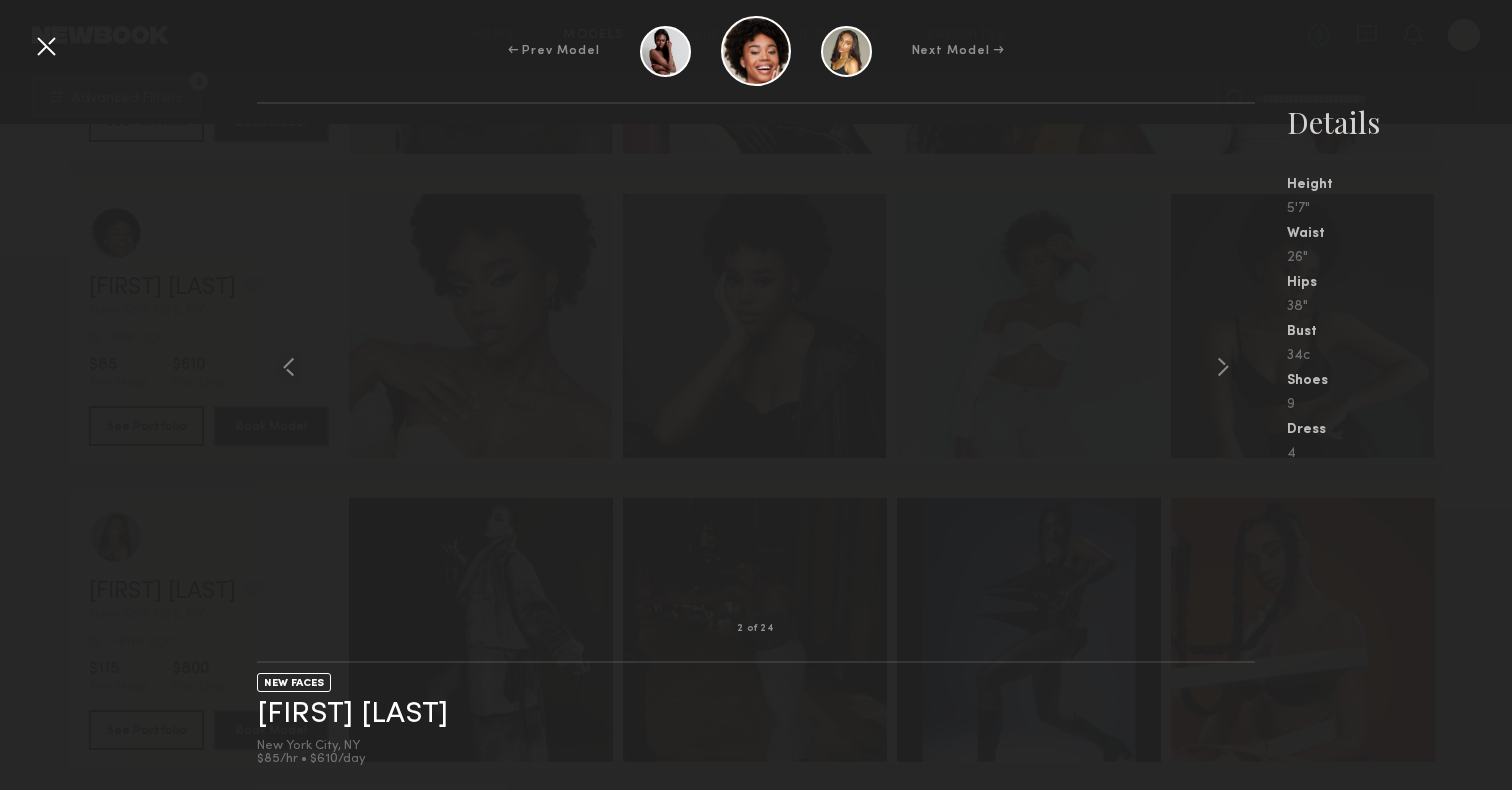 click at bounding box center (46, 46) 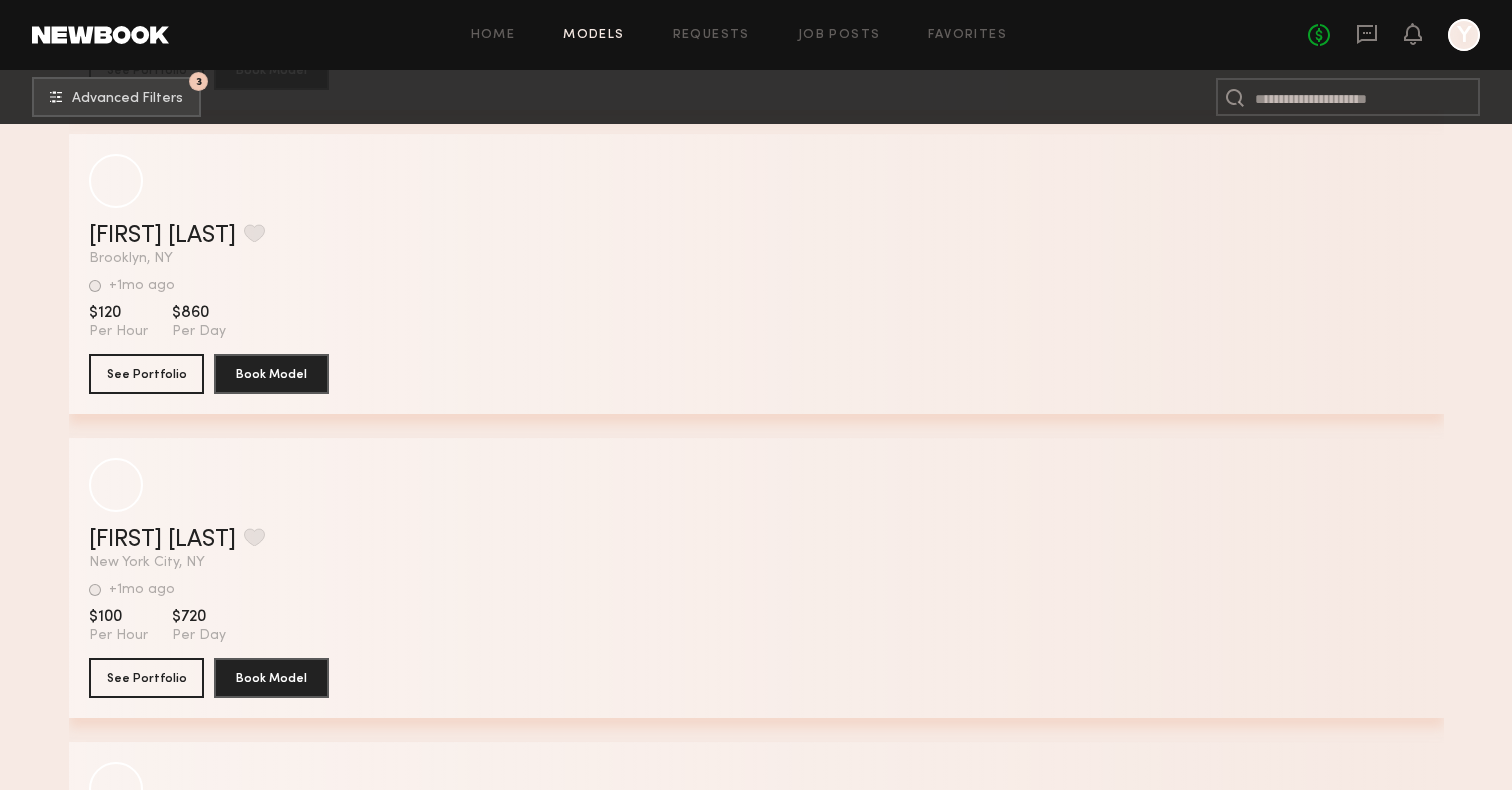 scroll, scrollTop: 56036, scrollLeft: 0, axis: vertical 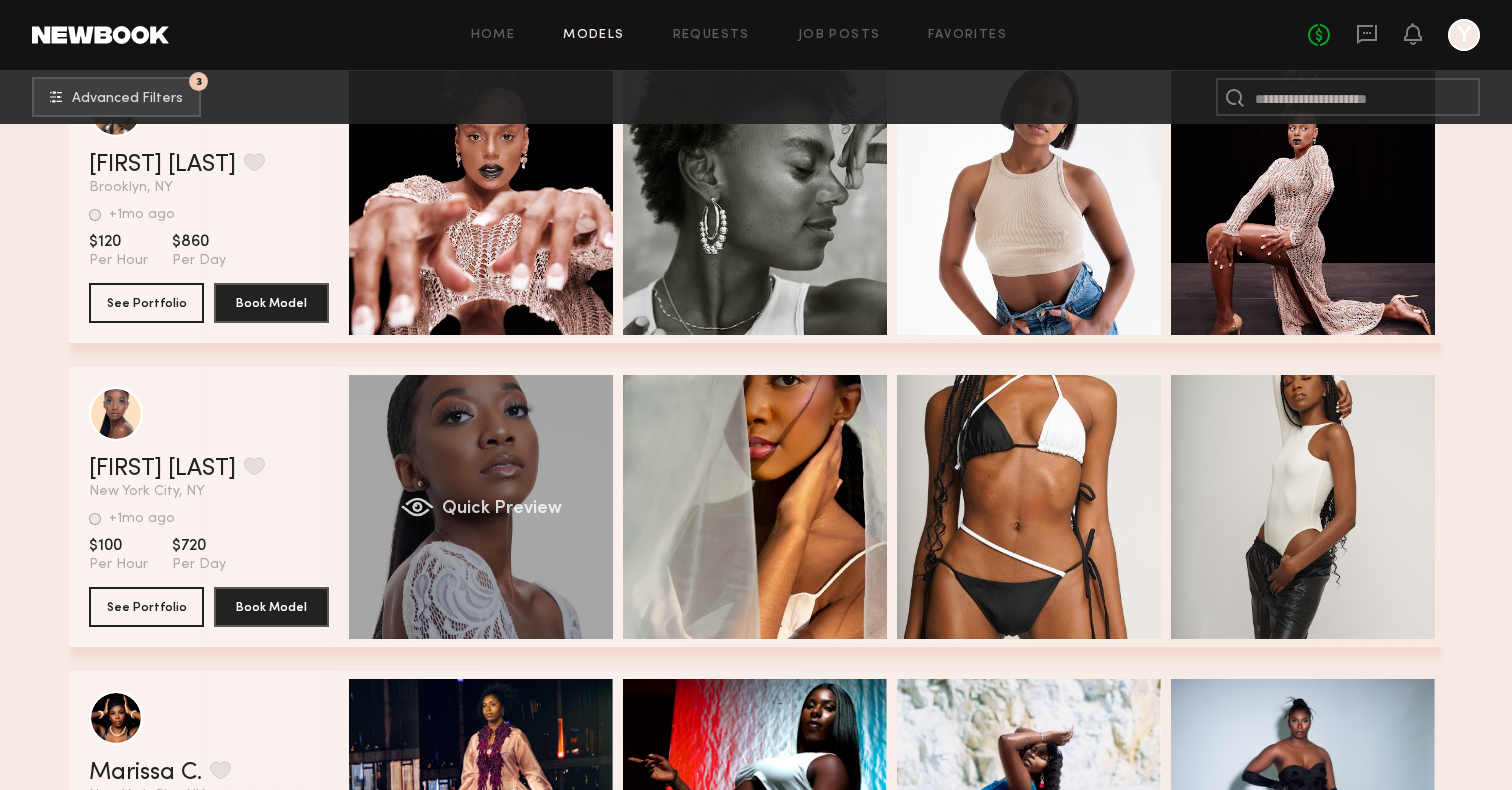 click on "Quick Preview" 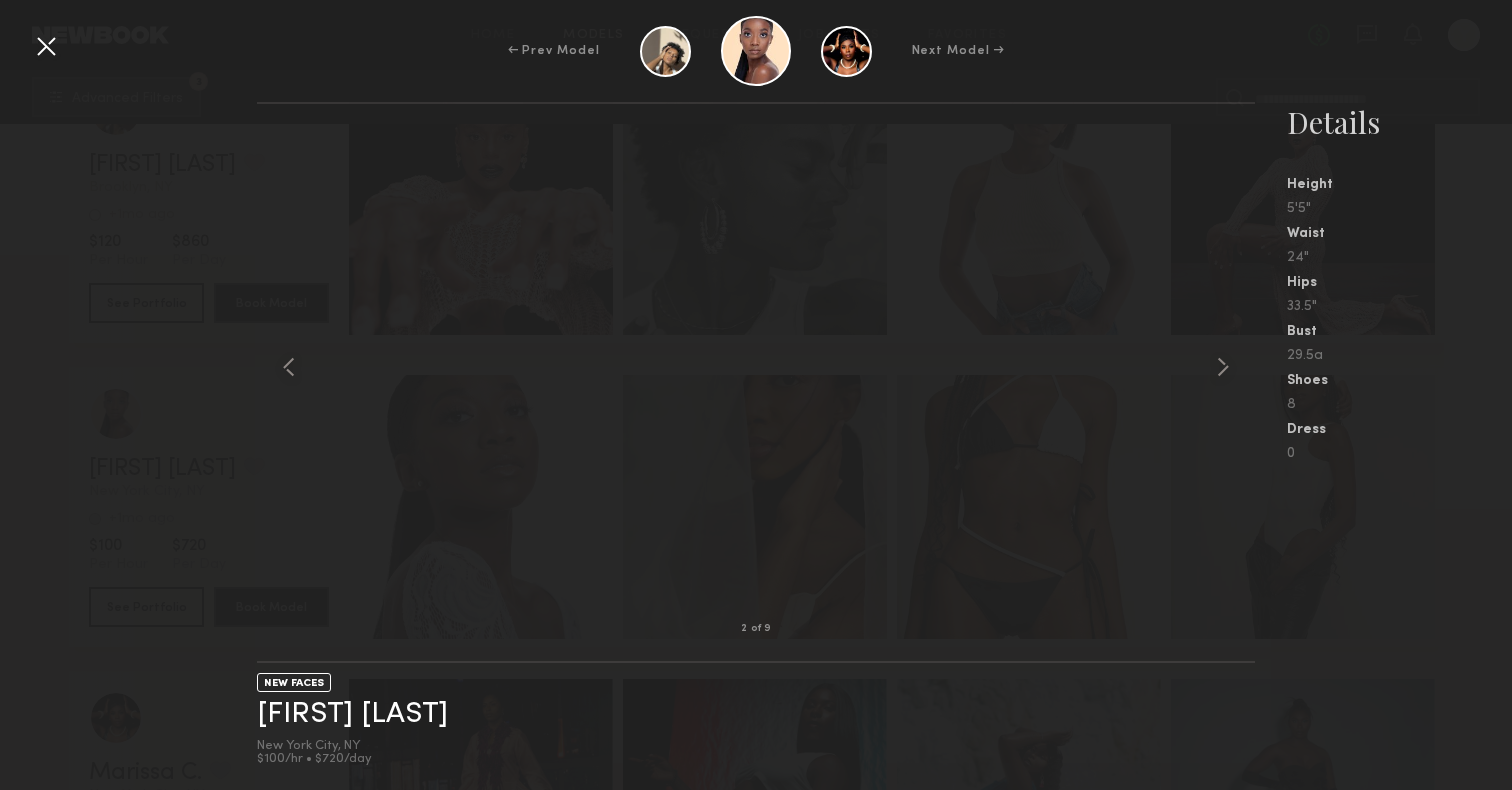 click at bounding box center [46, 46] 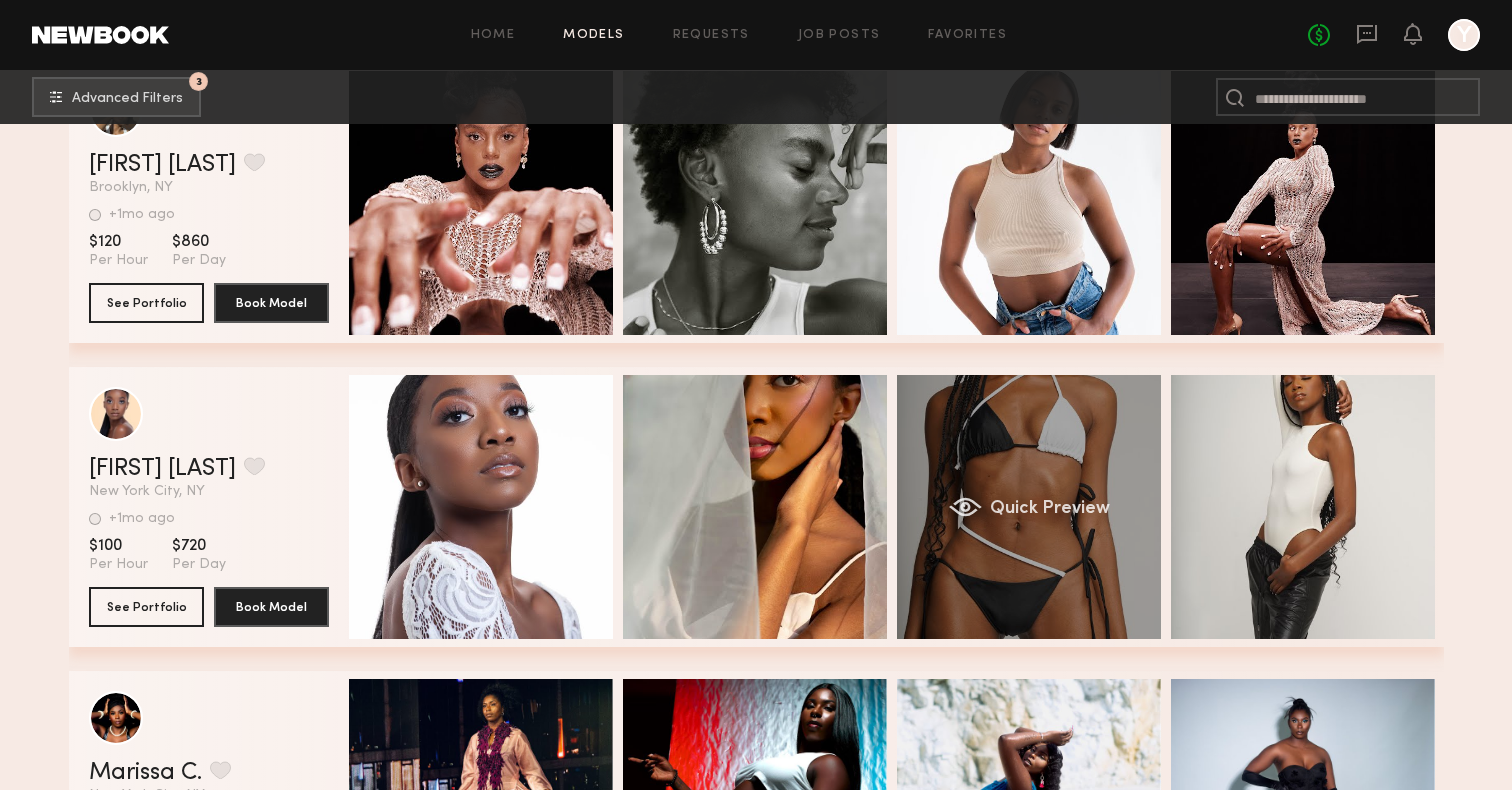 click on "Quick Preview" 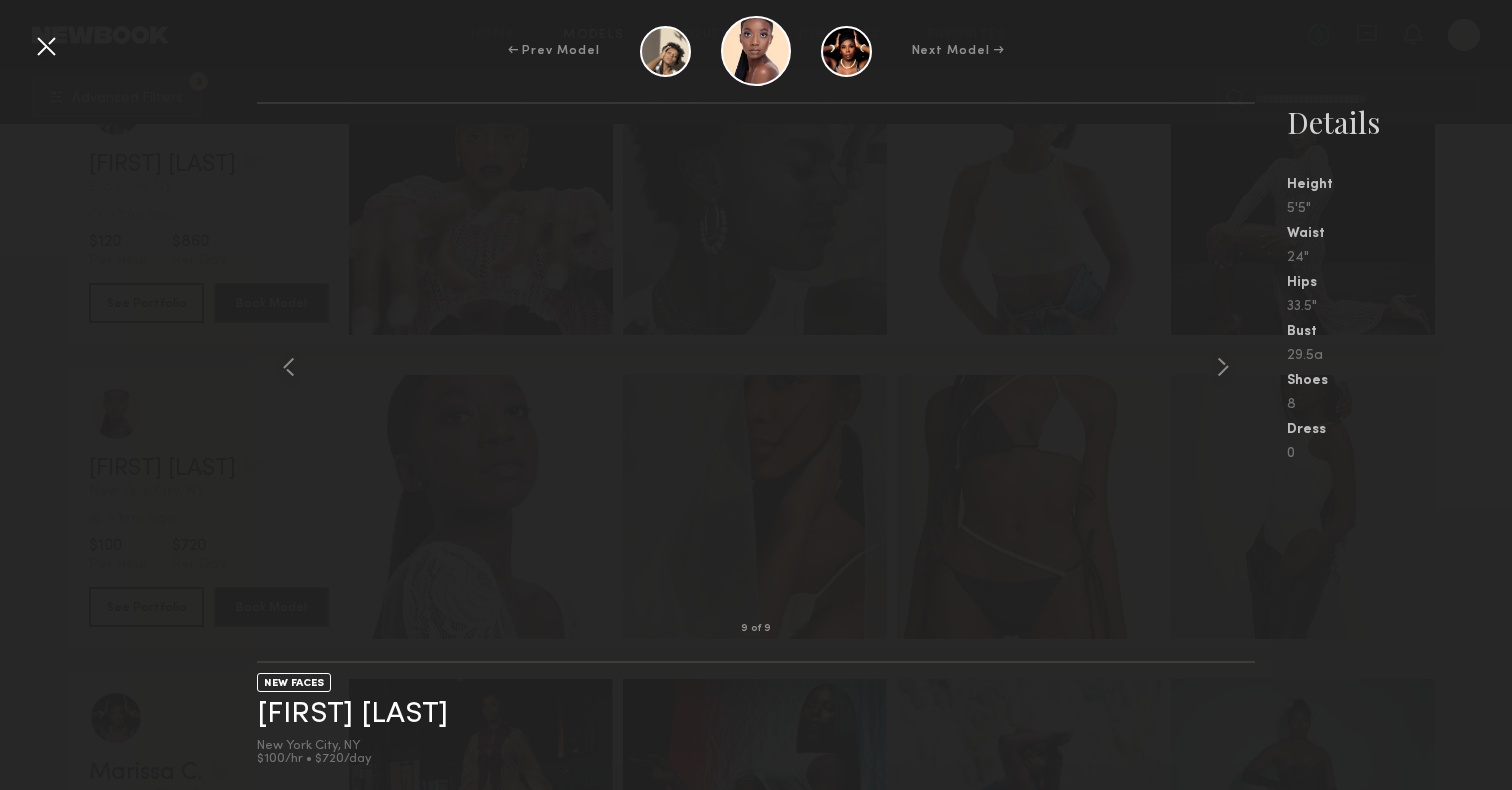 click at bounding box center (46, 46) 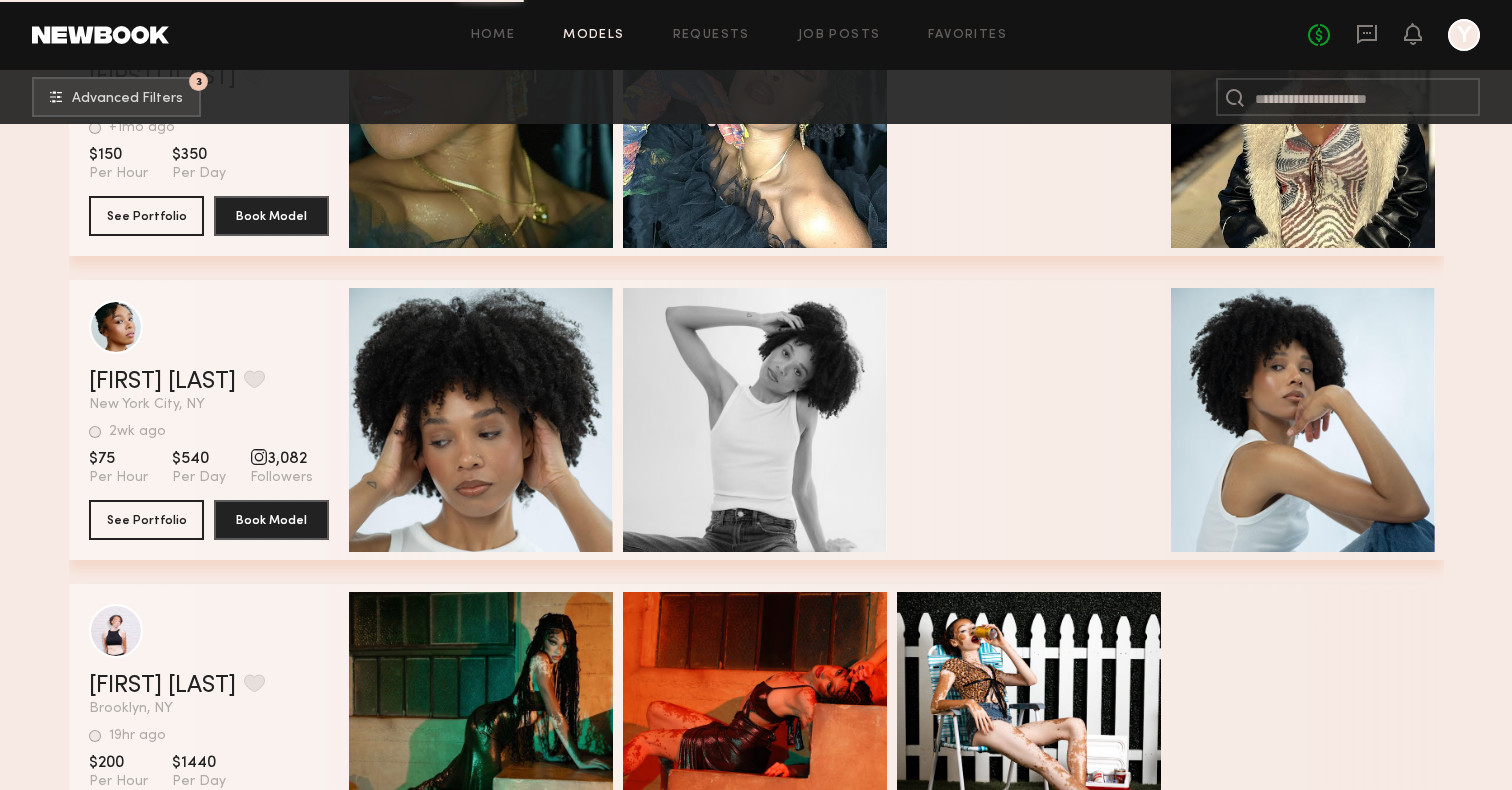 scroll, scrollTop: 65246, scrollLeft: 0, axis: vertical 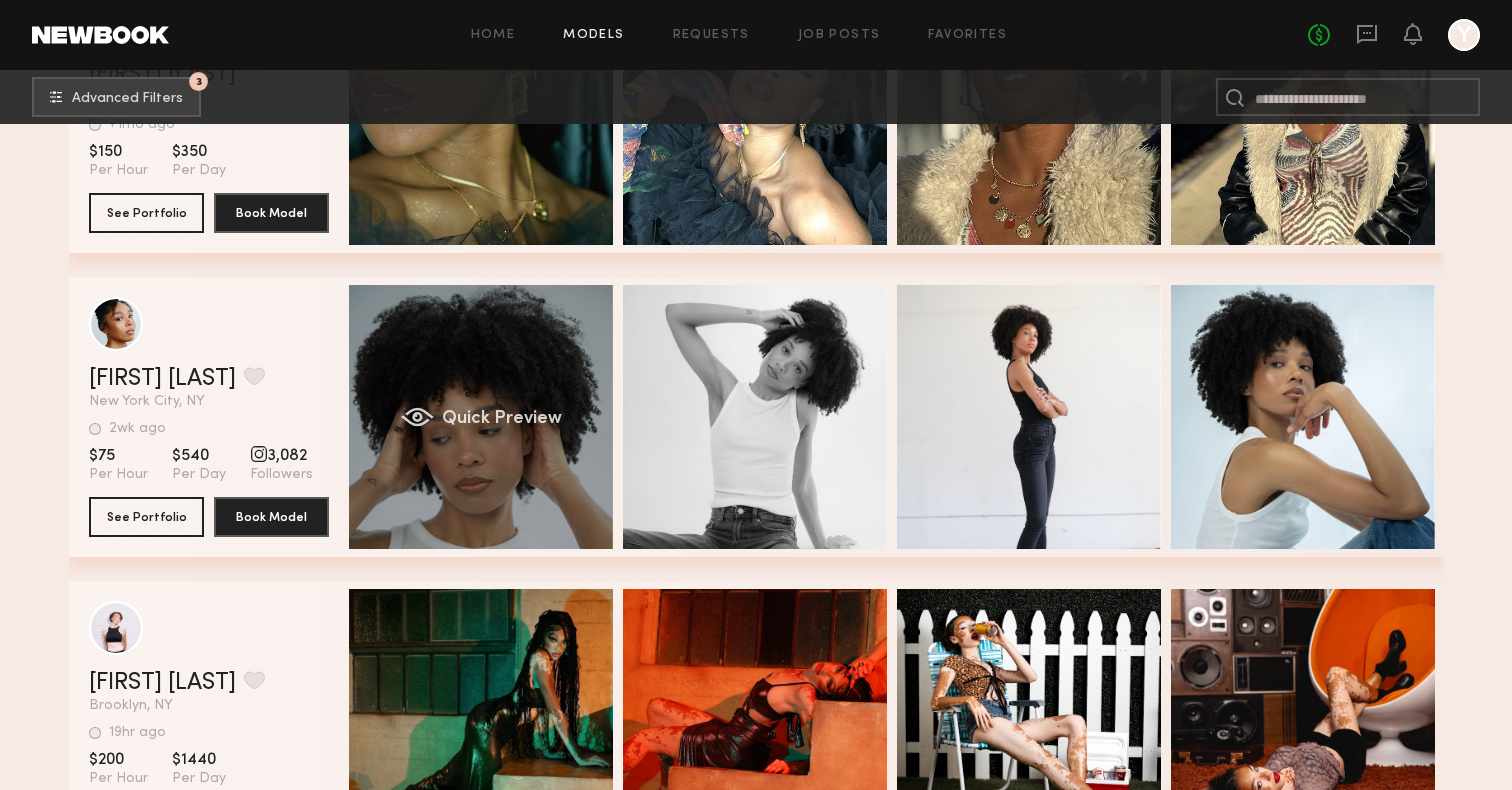click on "Quick Preview" 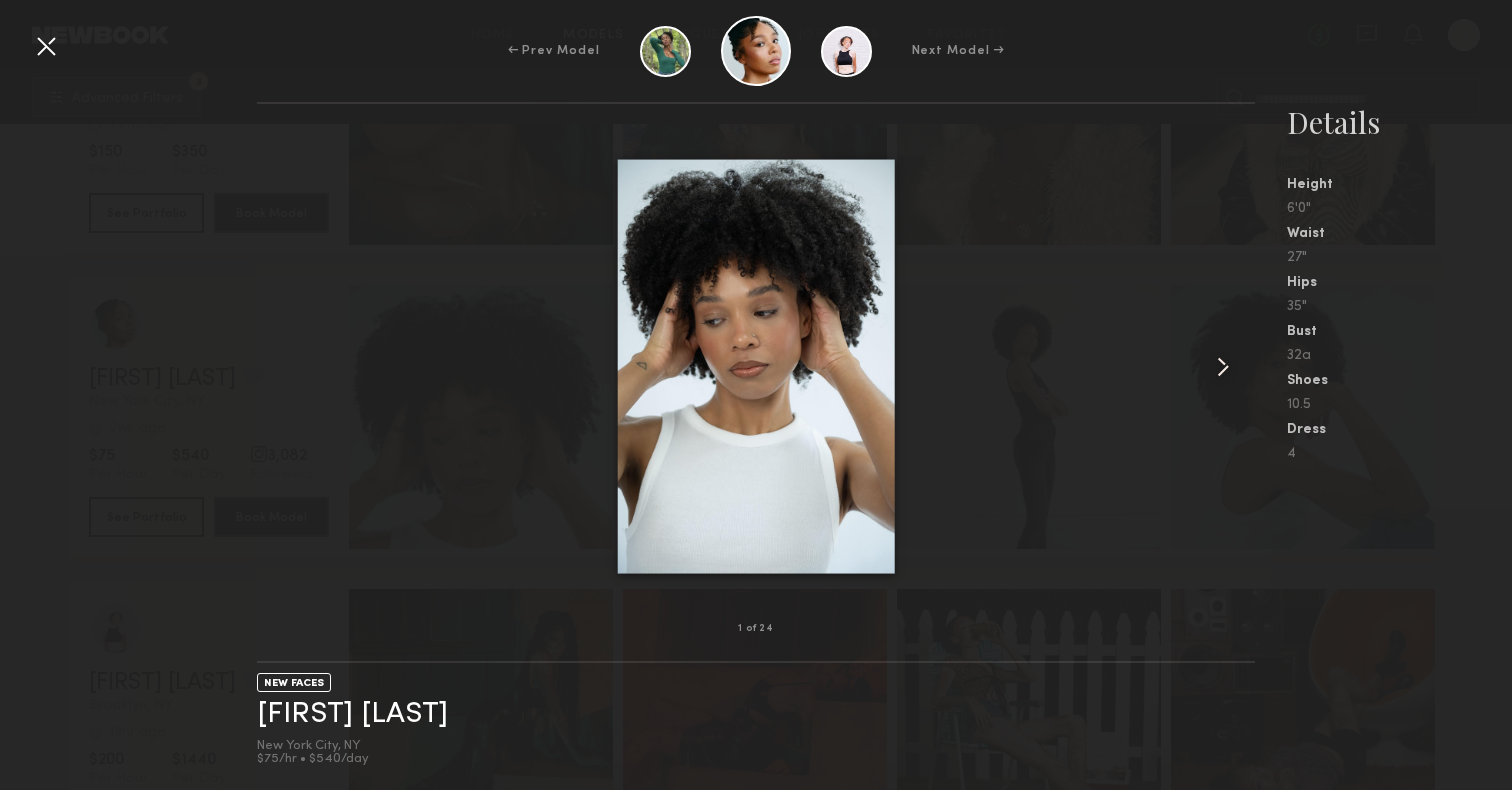 click at bounding box center (1223, 367) 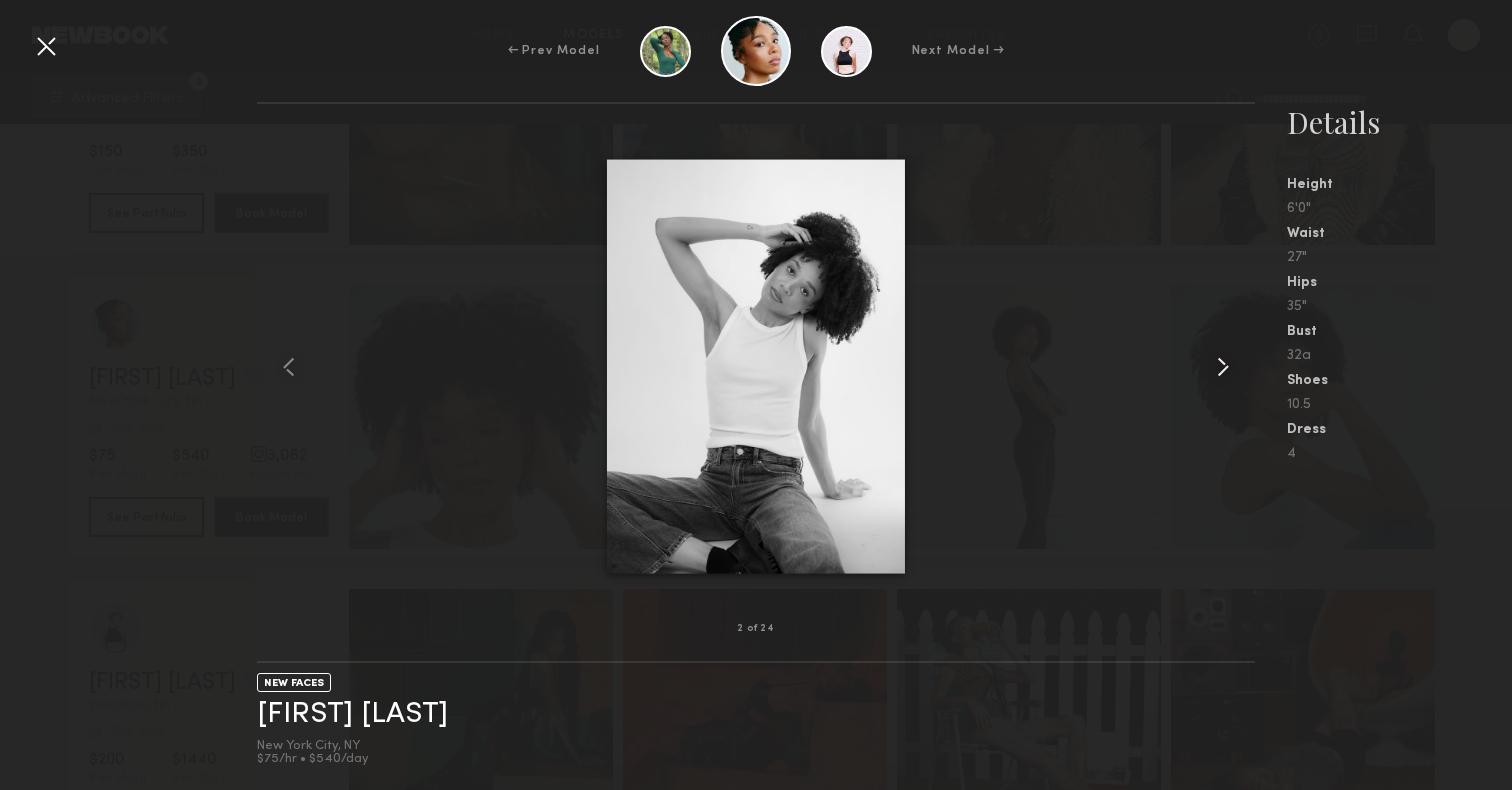 click at bounding box center [1223, 367] 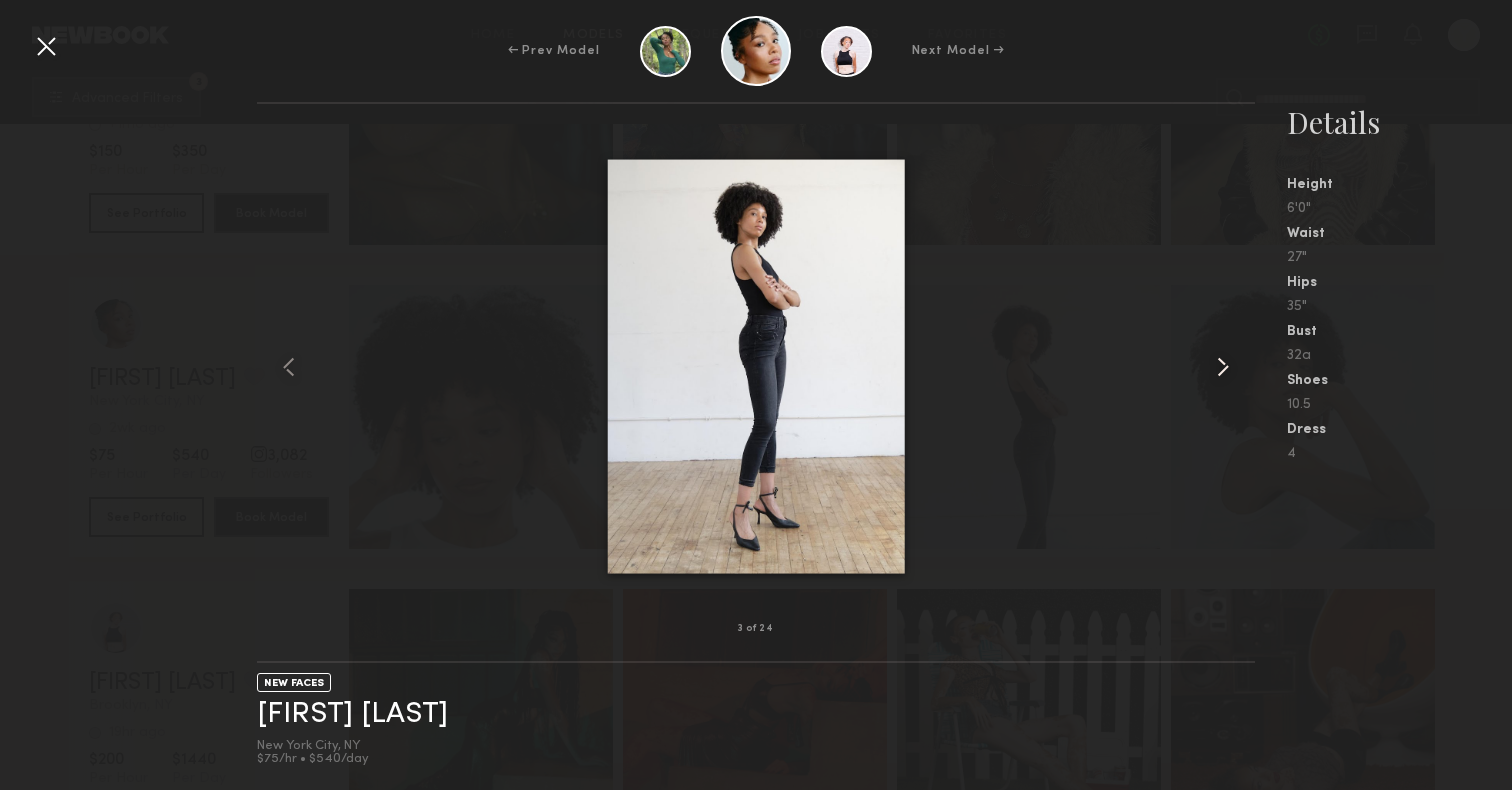 click at bounding box center (1223, 367) 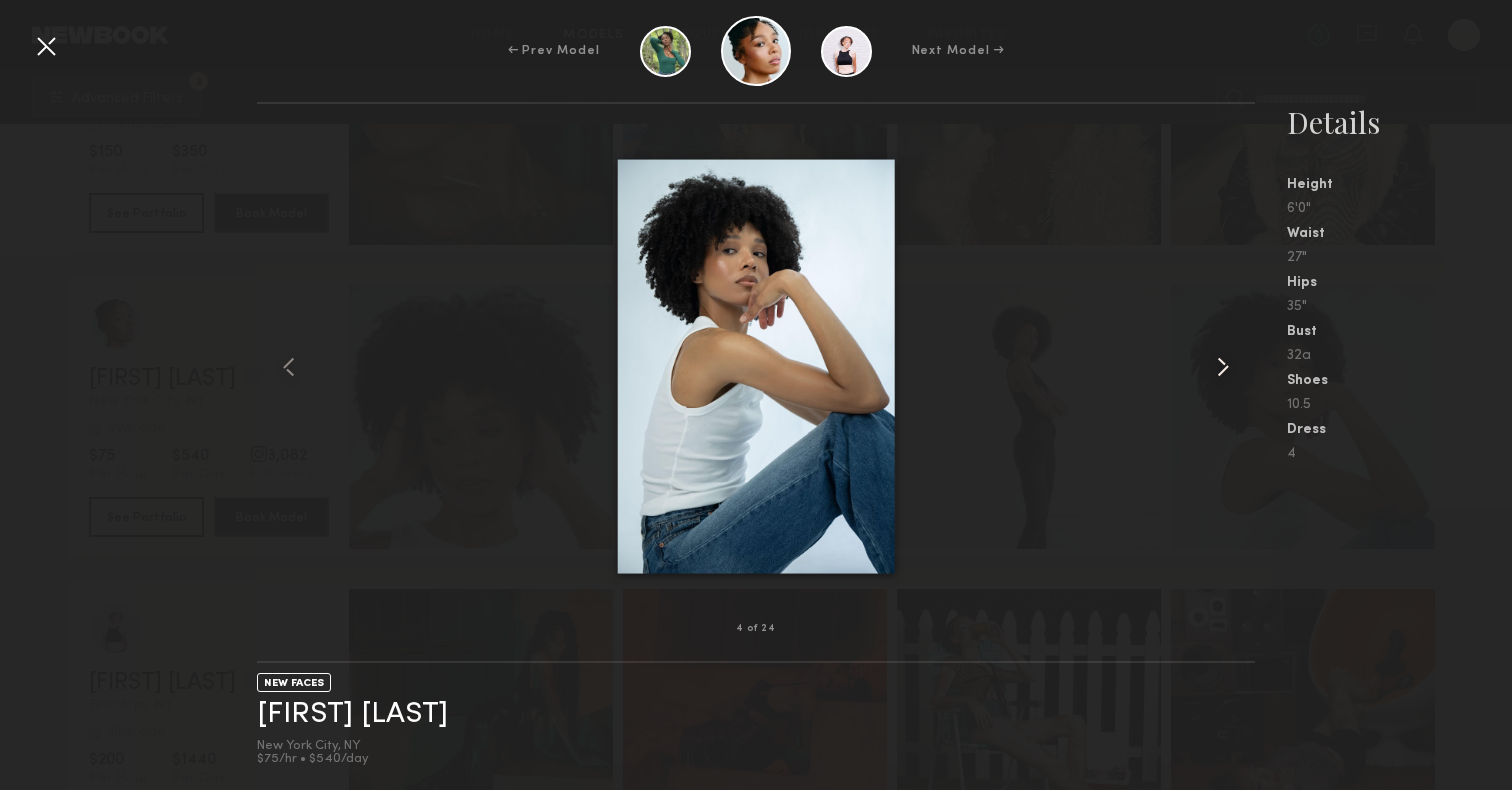 click at bounding box center (1223, 367) 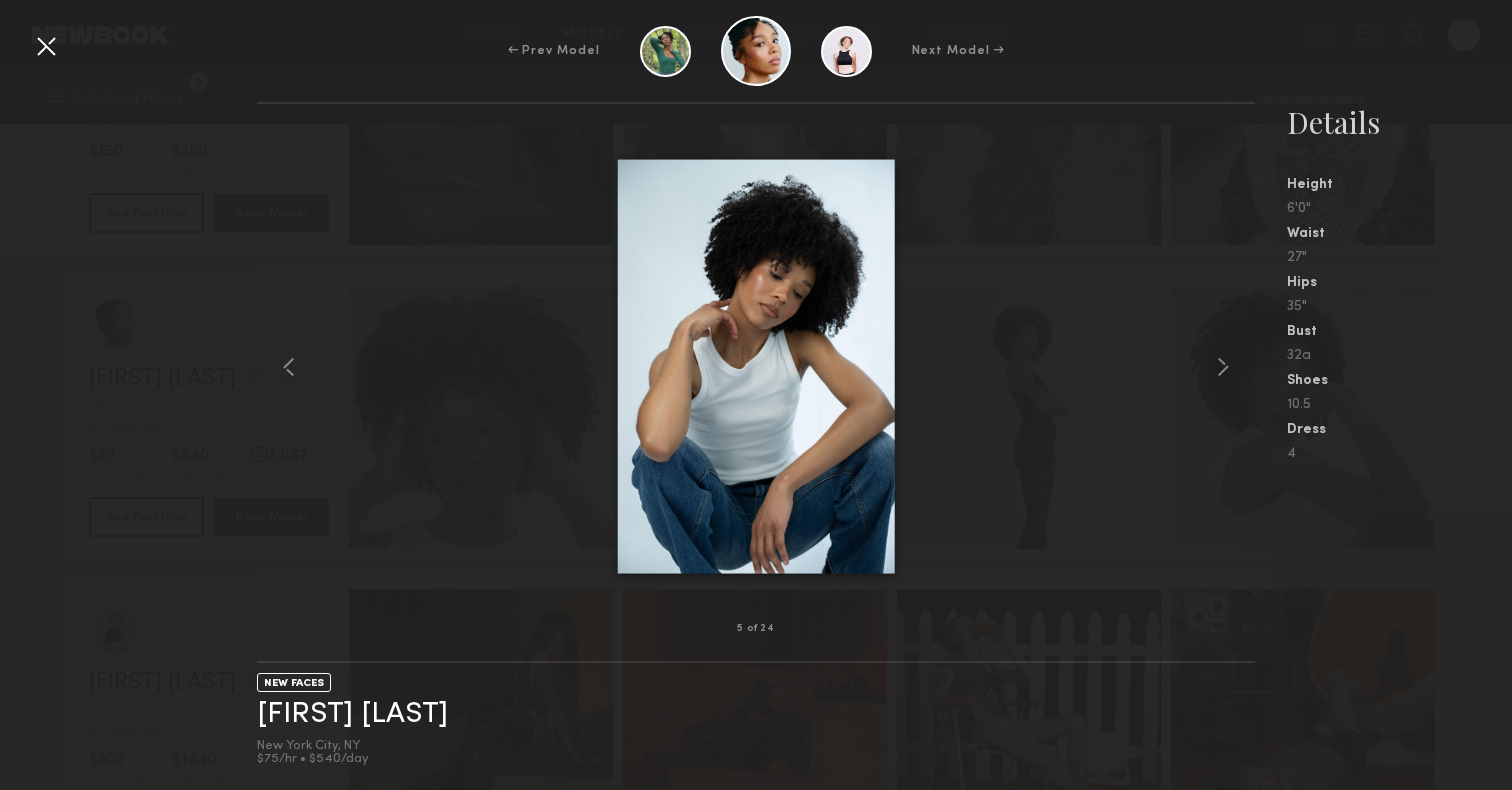 click at bounding box center [46, 46] 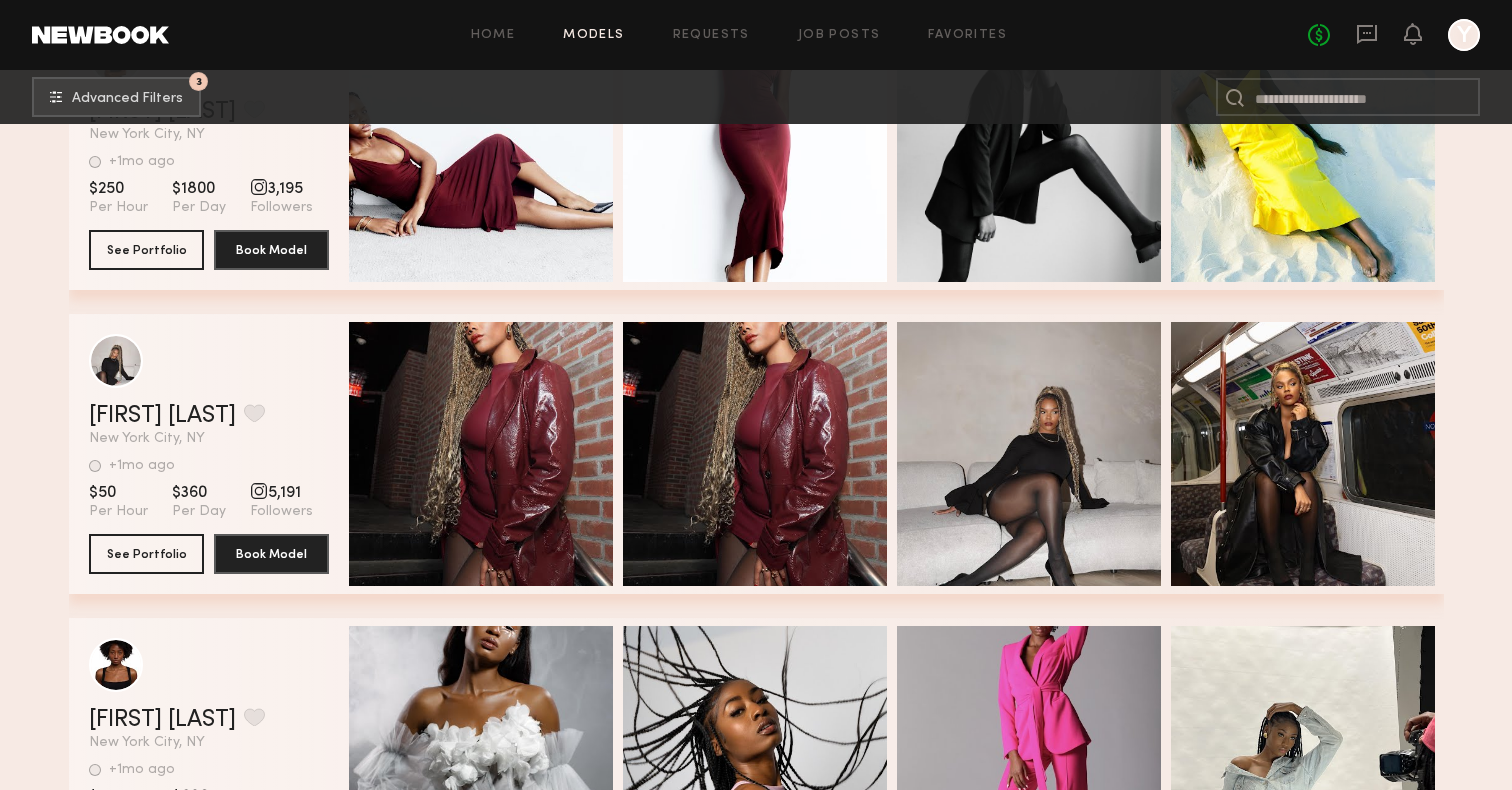 scroll, scrollTop: 45595, scrollLeft: 0, axis: vertical 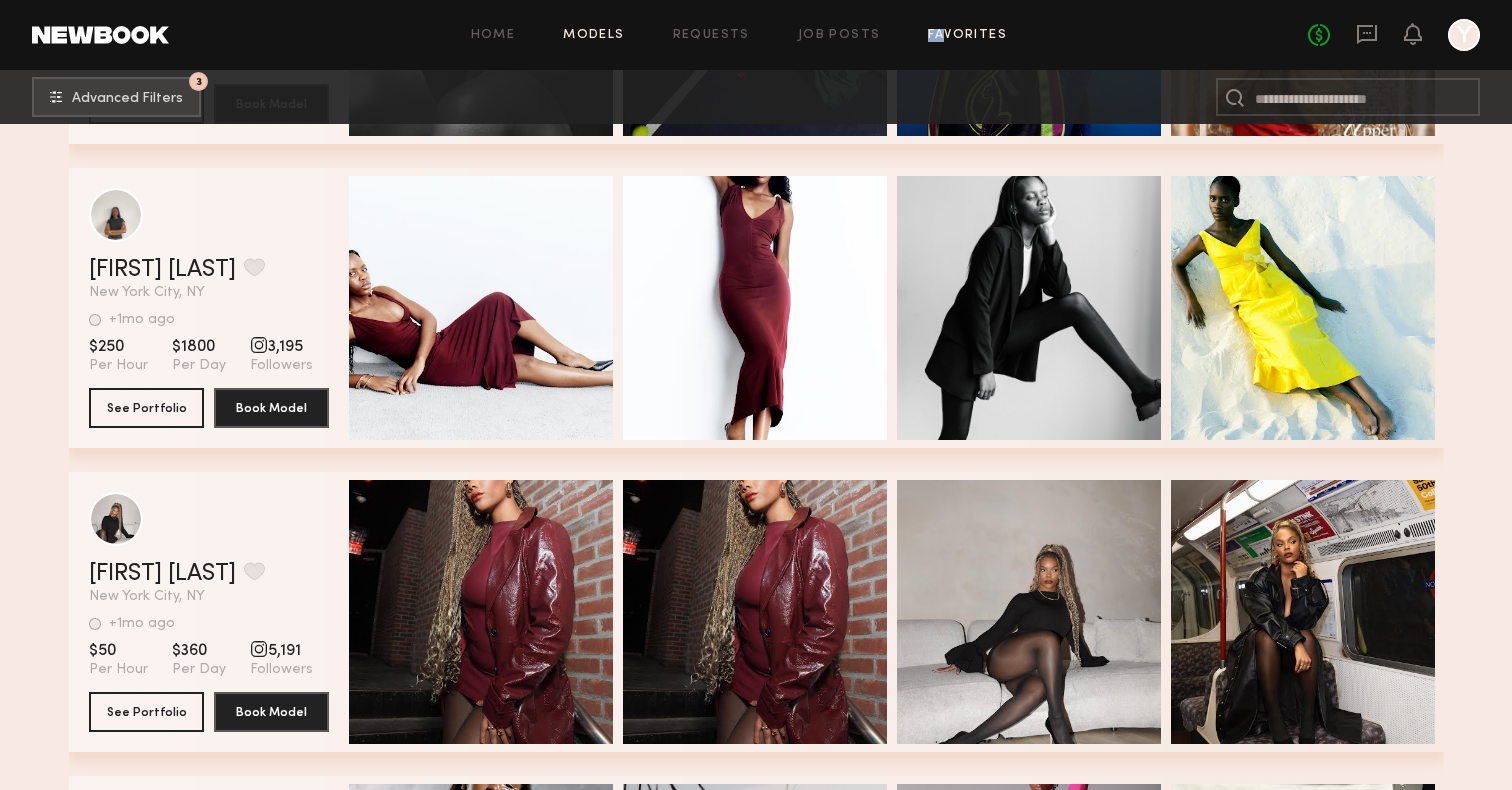 click on "Home Models Requests Job Posts Favorites Sign Out No fees up to $5,000 Y" 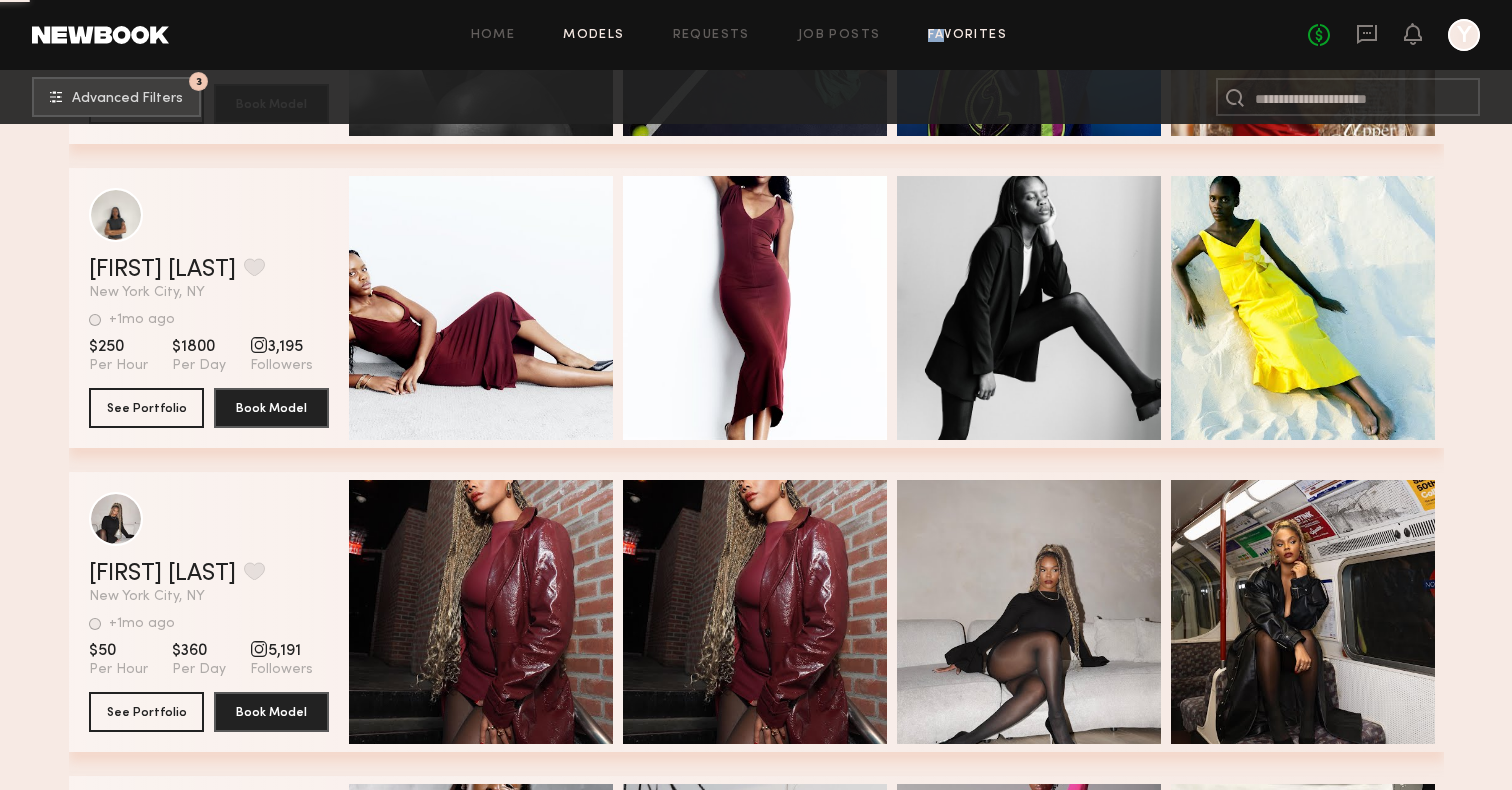 scroll, scrollTop: 0, scrollLeft: 0, axis: both 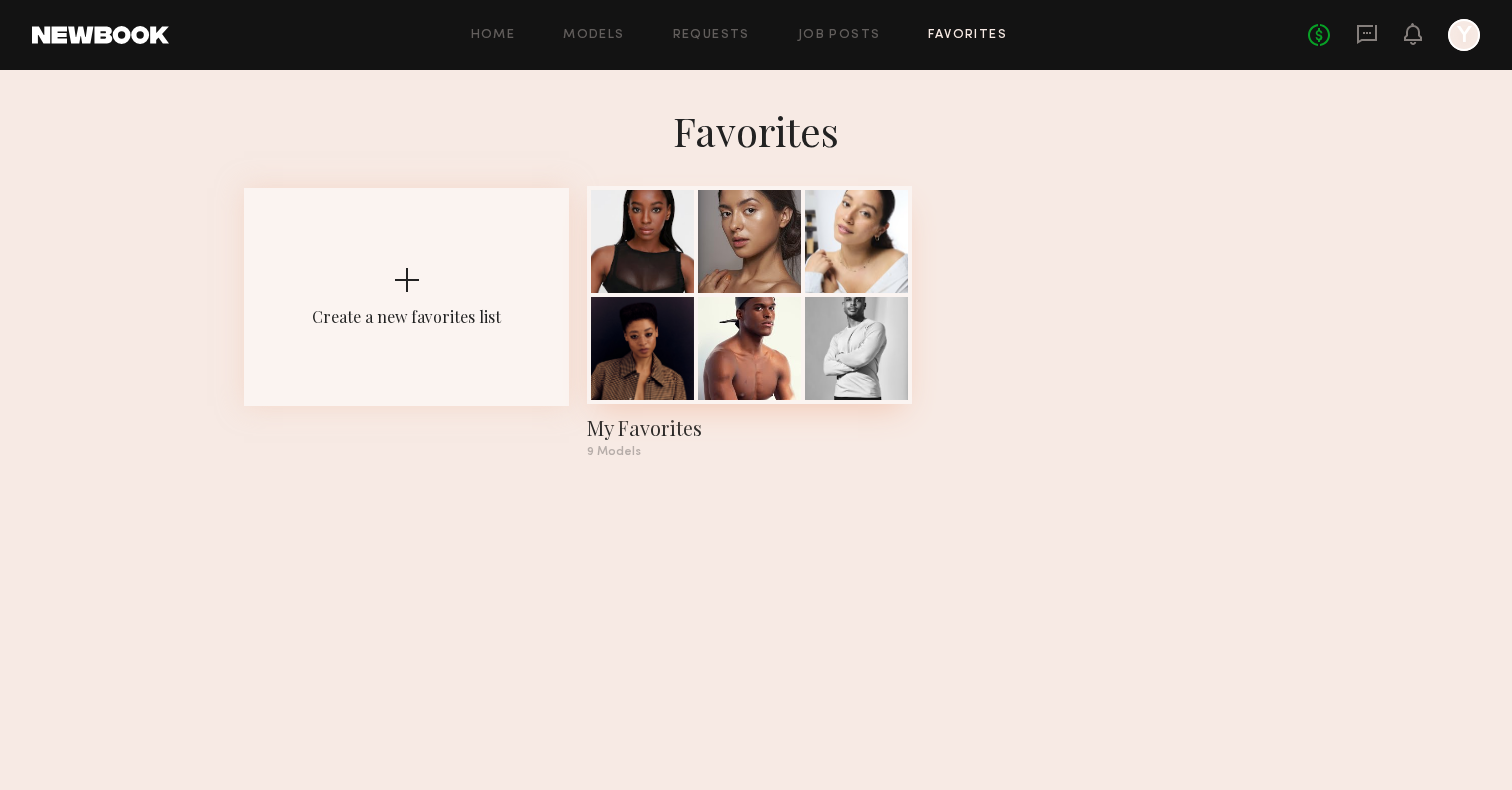 click 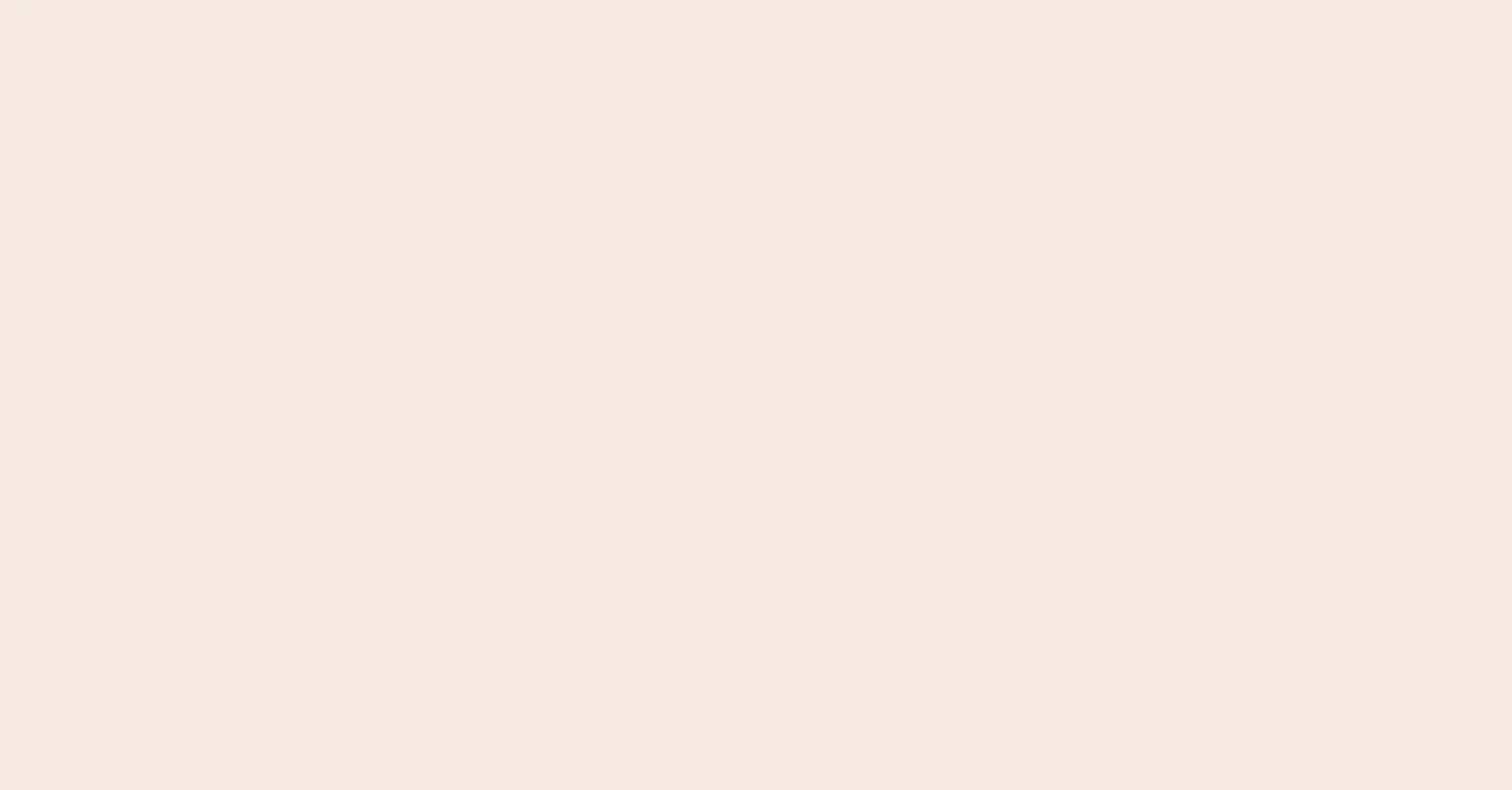 scroll, scrollTop: 0, scrollLeft: 0, axis: both 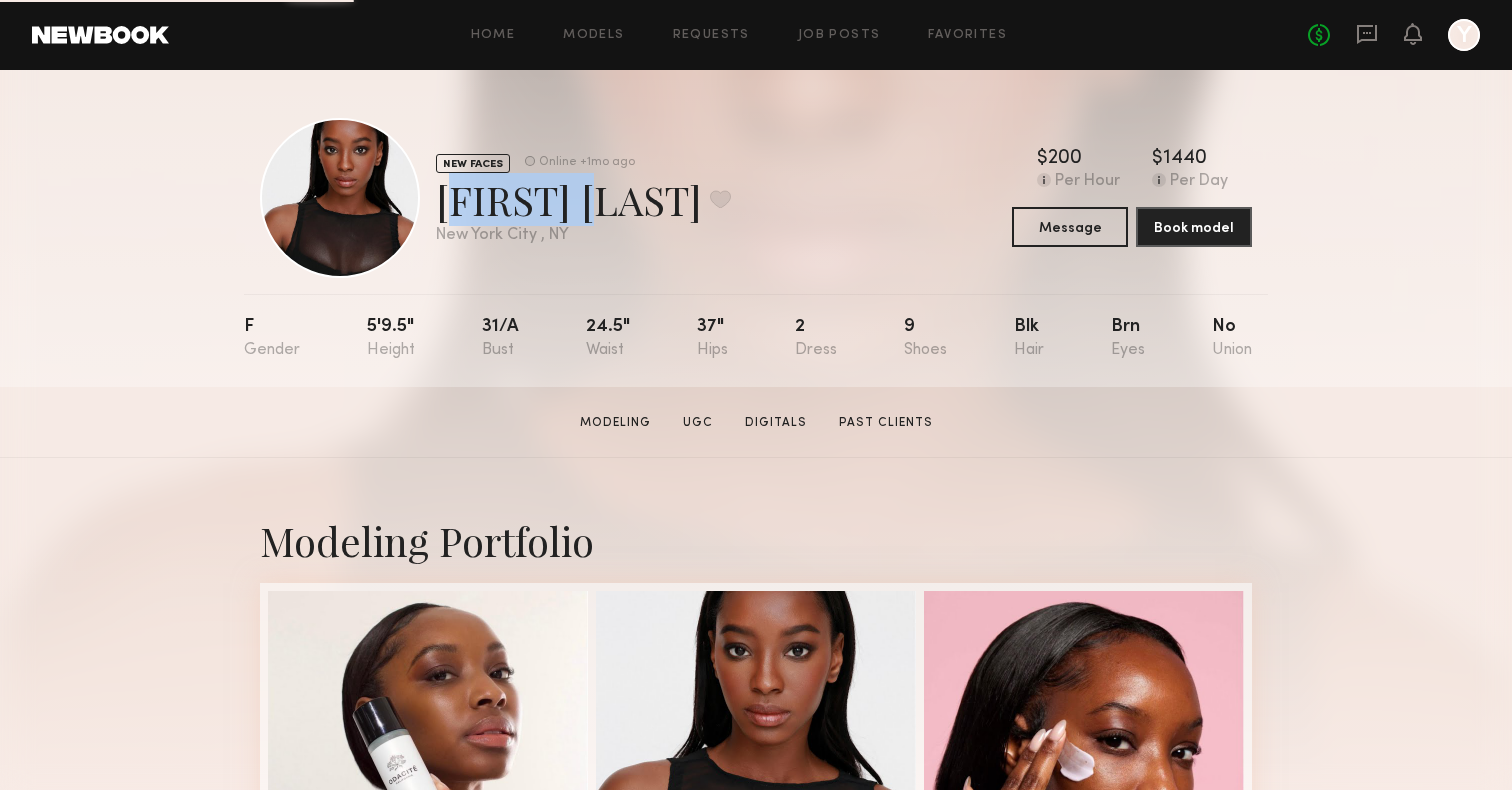 drag, startPoint x: 439, startPoint y: 202, endPoint x: 599, endPoint y: 203, distance: 160.00313 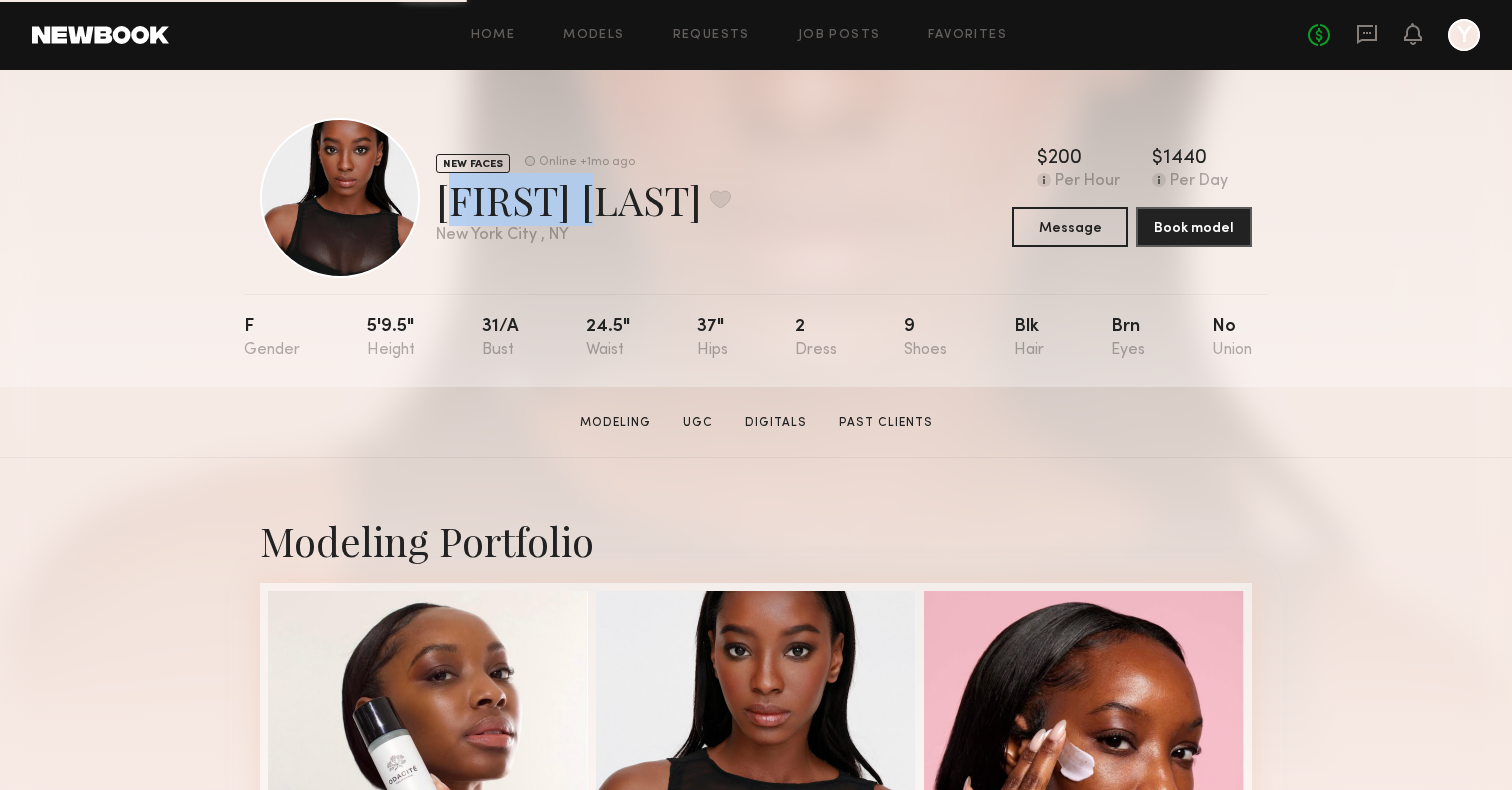 copy on "[FIRST] [LAST]" 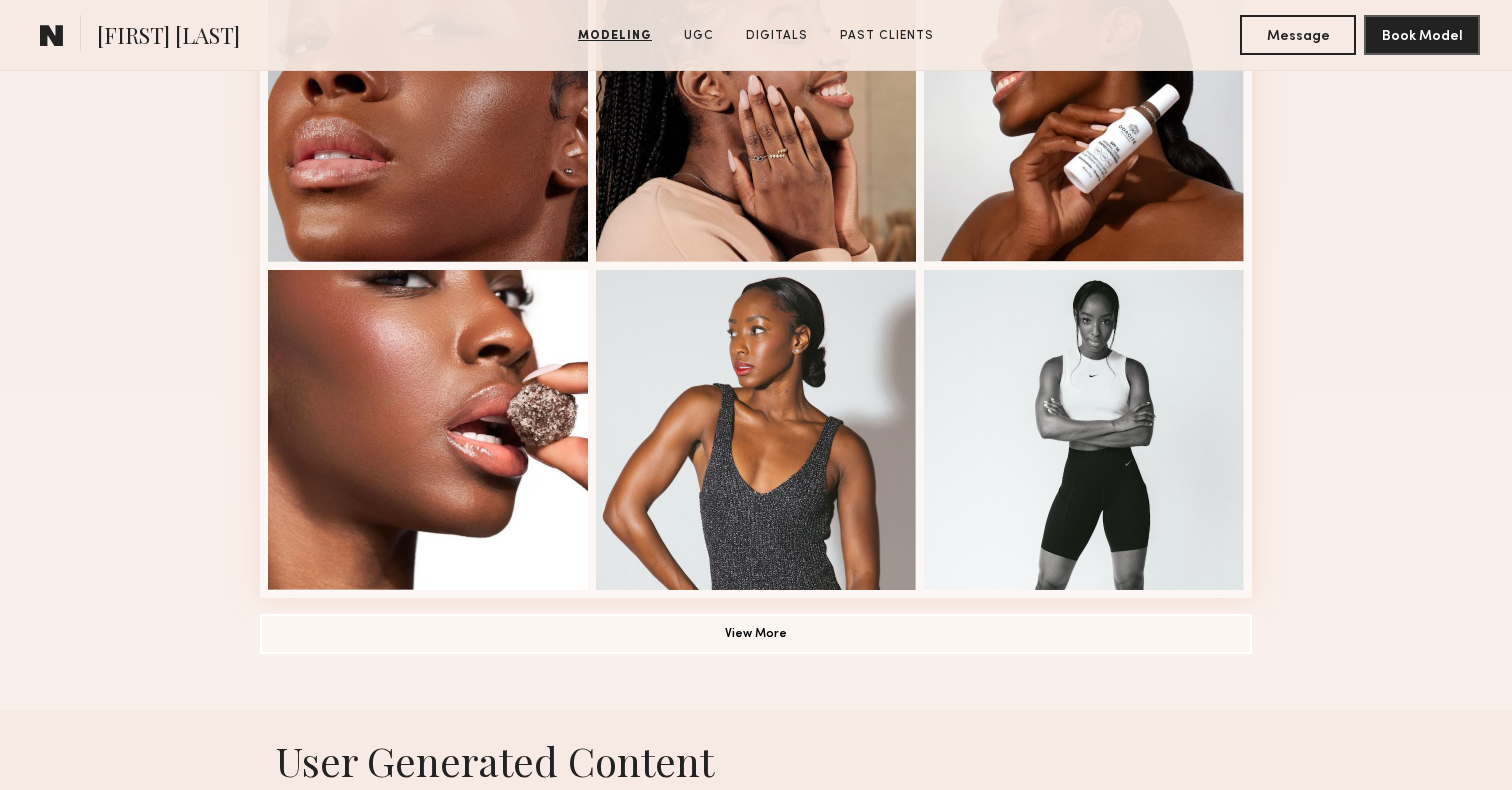 scroll, scrollTop: 1393, scrollLeft: 0, axis: vertical 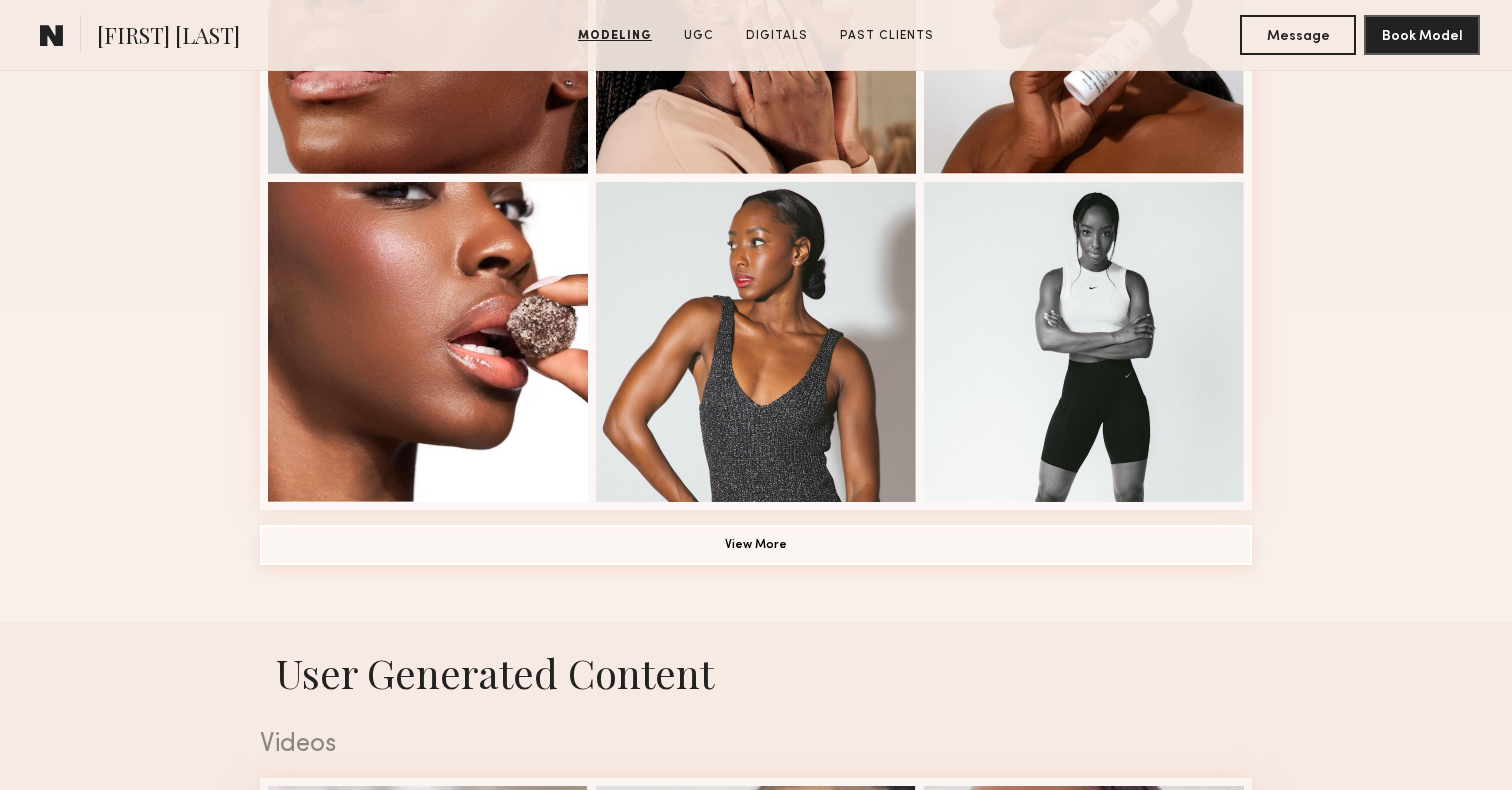 click on "View More" 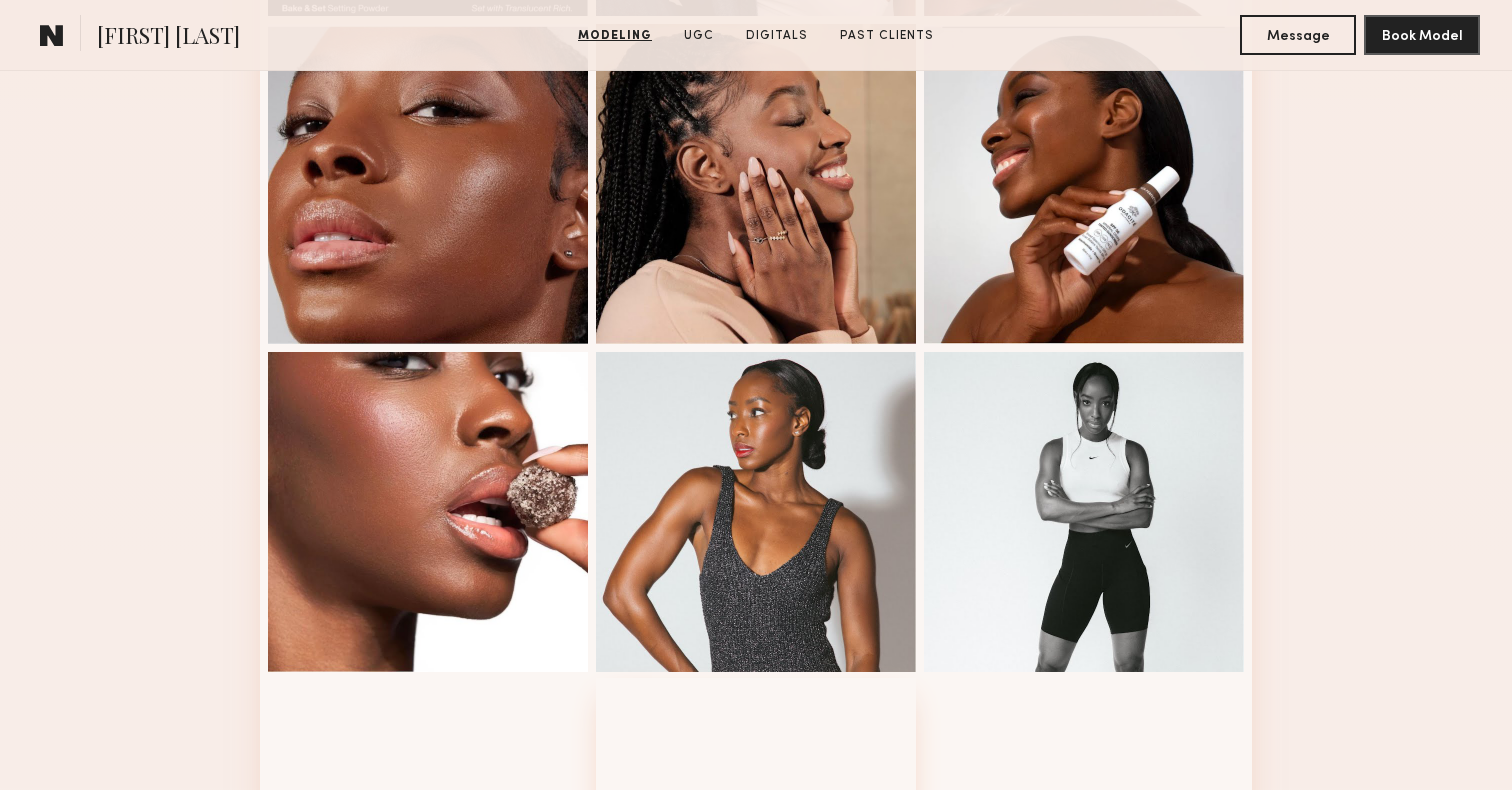 scroll, scrollTop: 0, scrollLeft: 0, axis: both 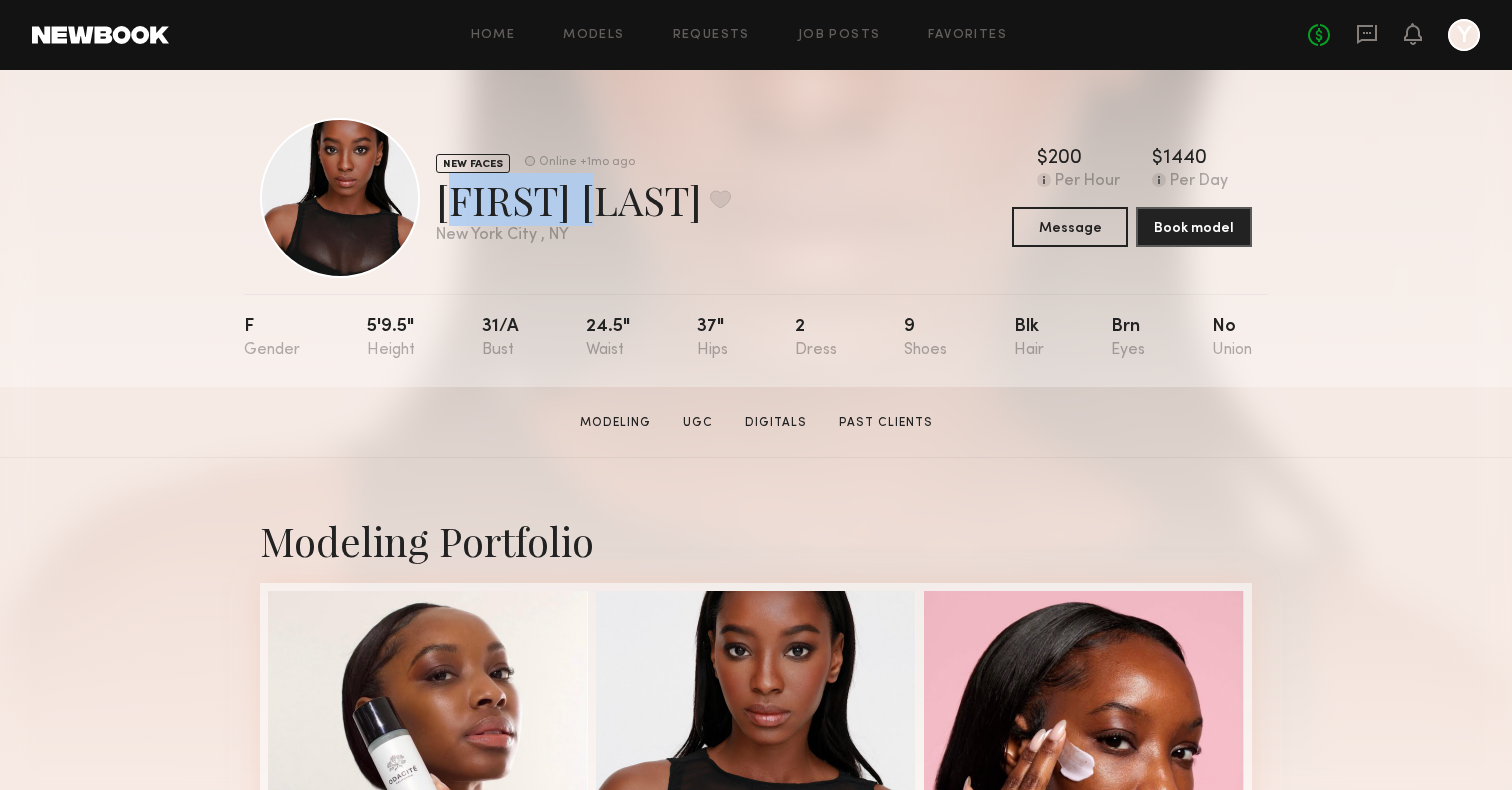 copy on "[FIRST] [LAST]" 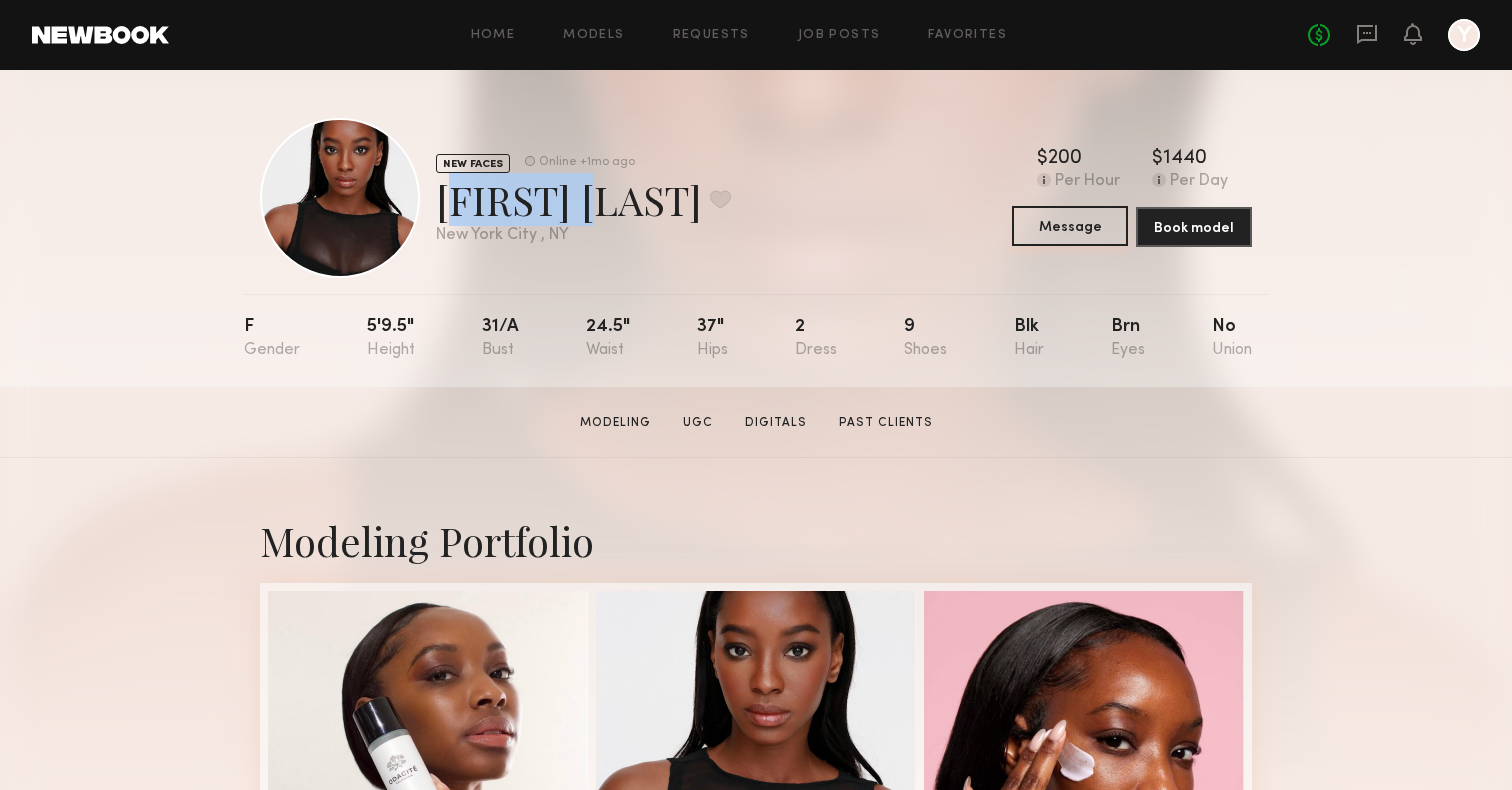 click on "Message" 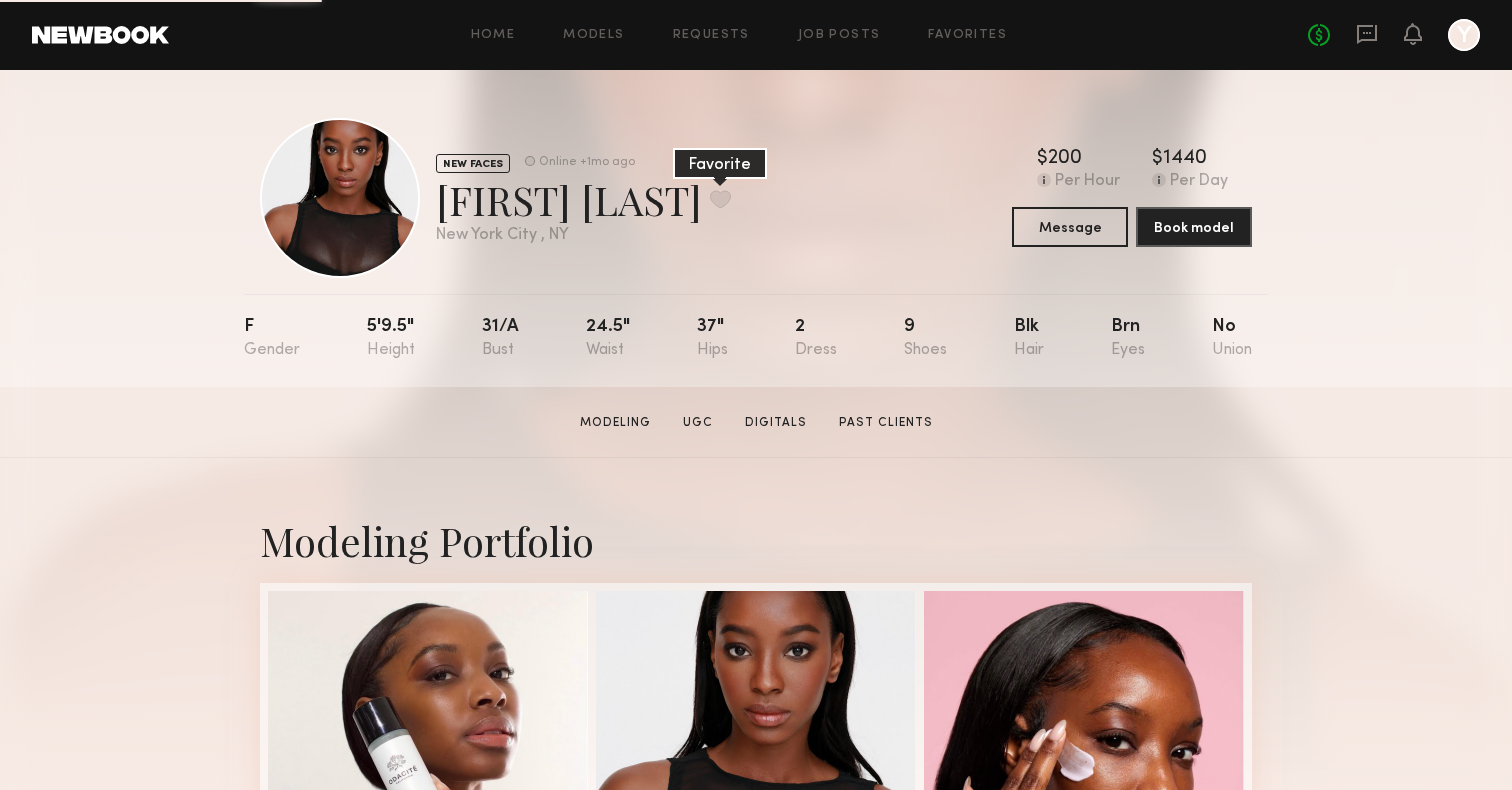 click 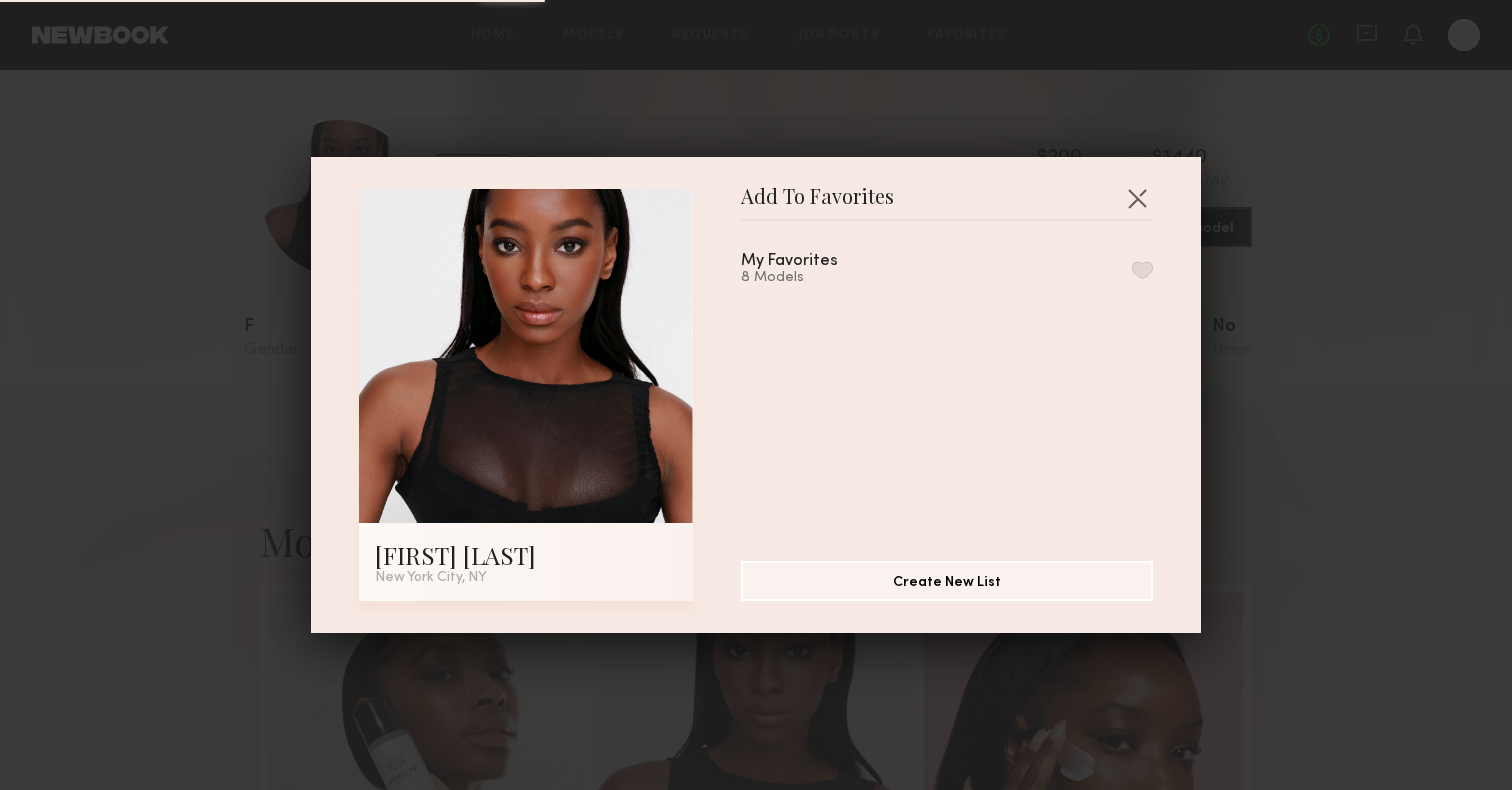 click at bounding box center [1142, 270] 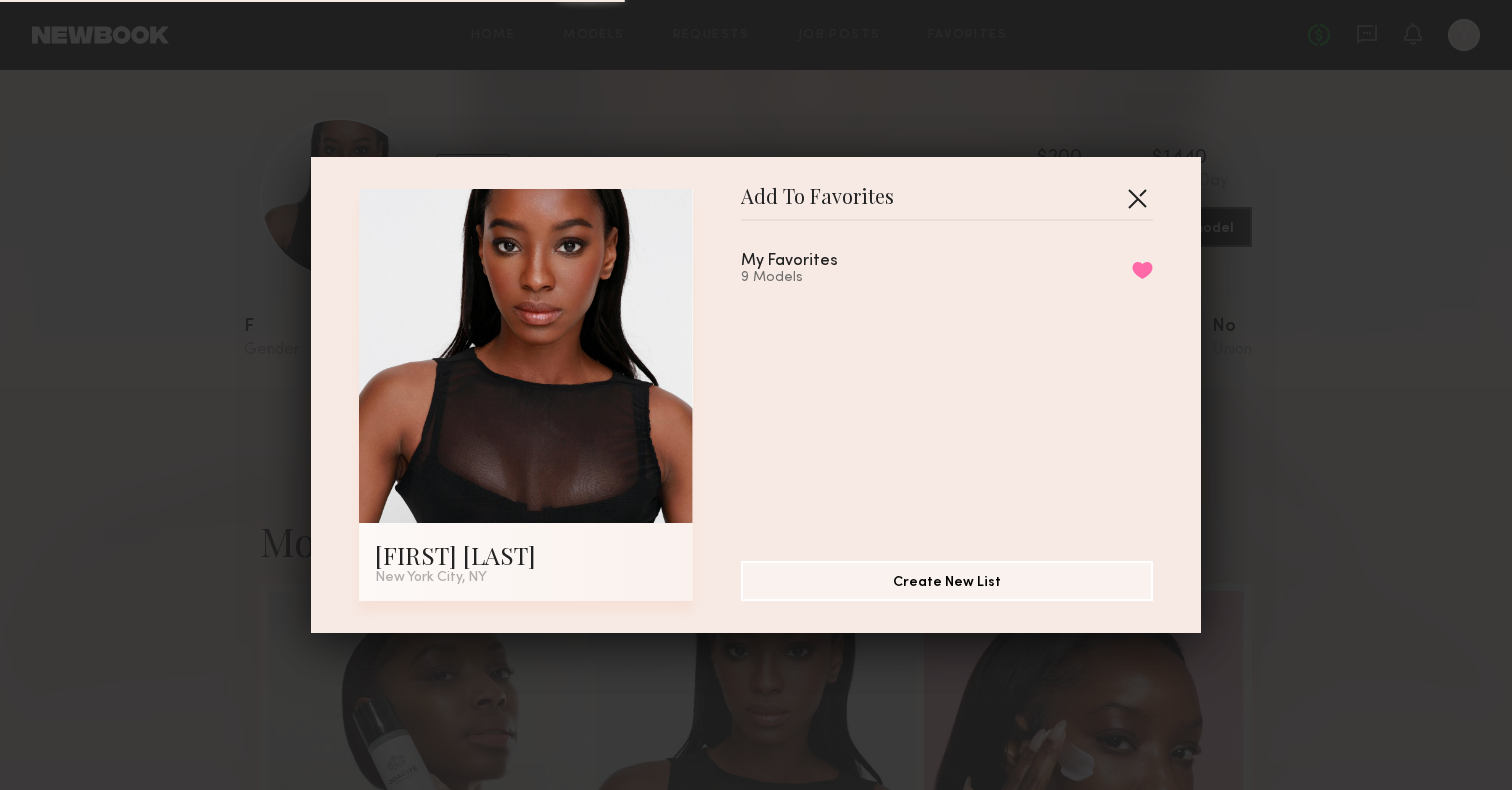 click at bounding box center [1137, 198] 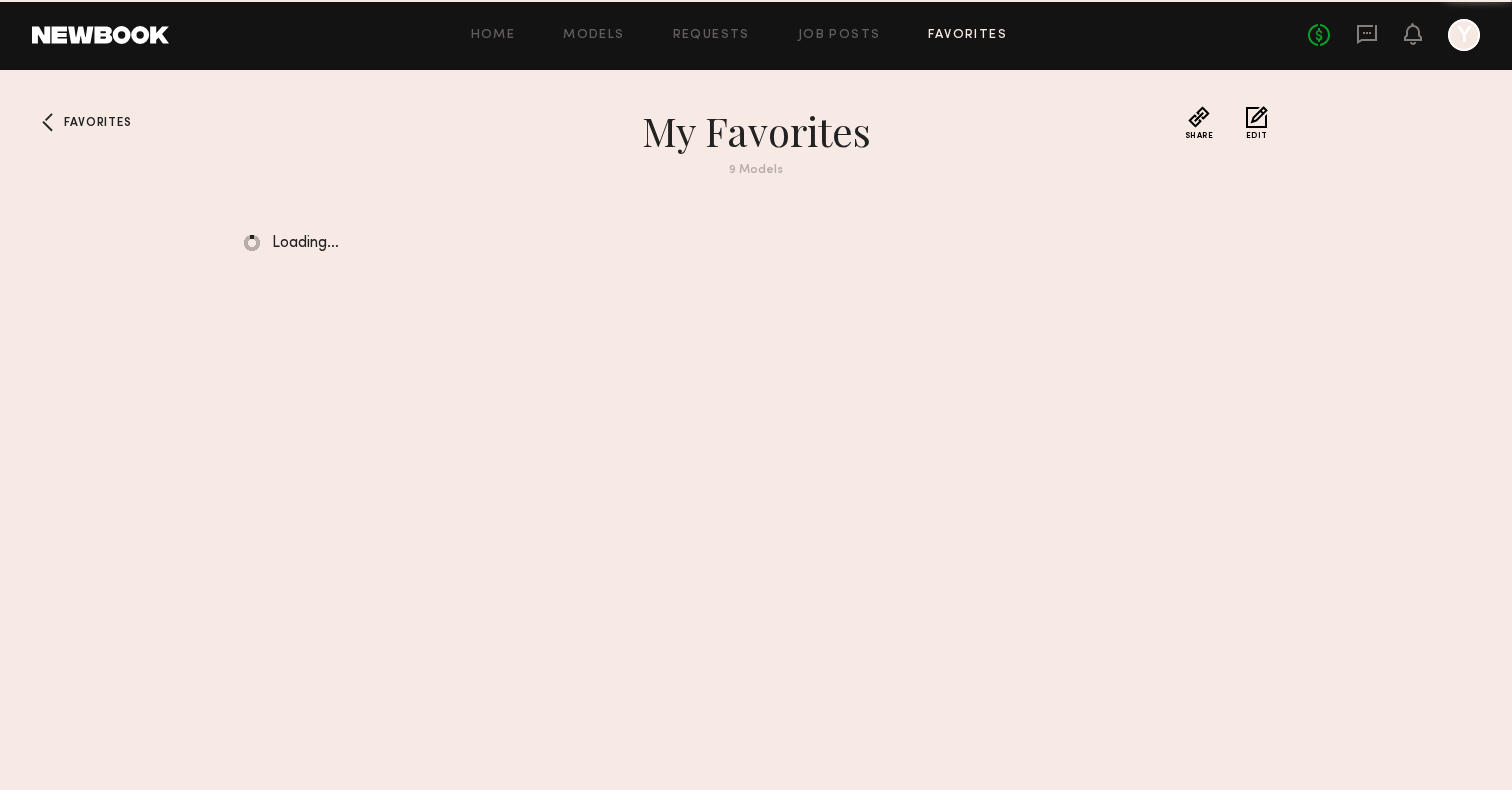 scroll, scrollTop: 0, scrollLeft: 0, axis: both 